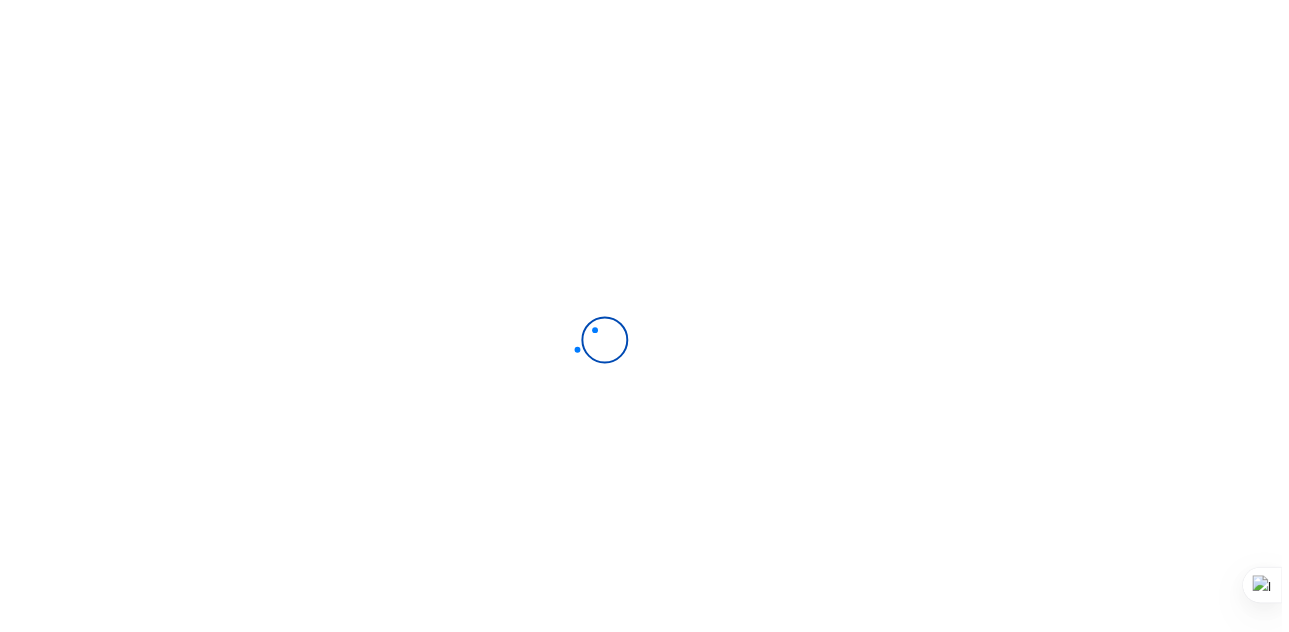 scroll, scrollTop: 0, scrollLeft: 0, axis: both 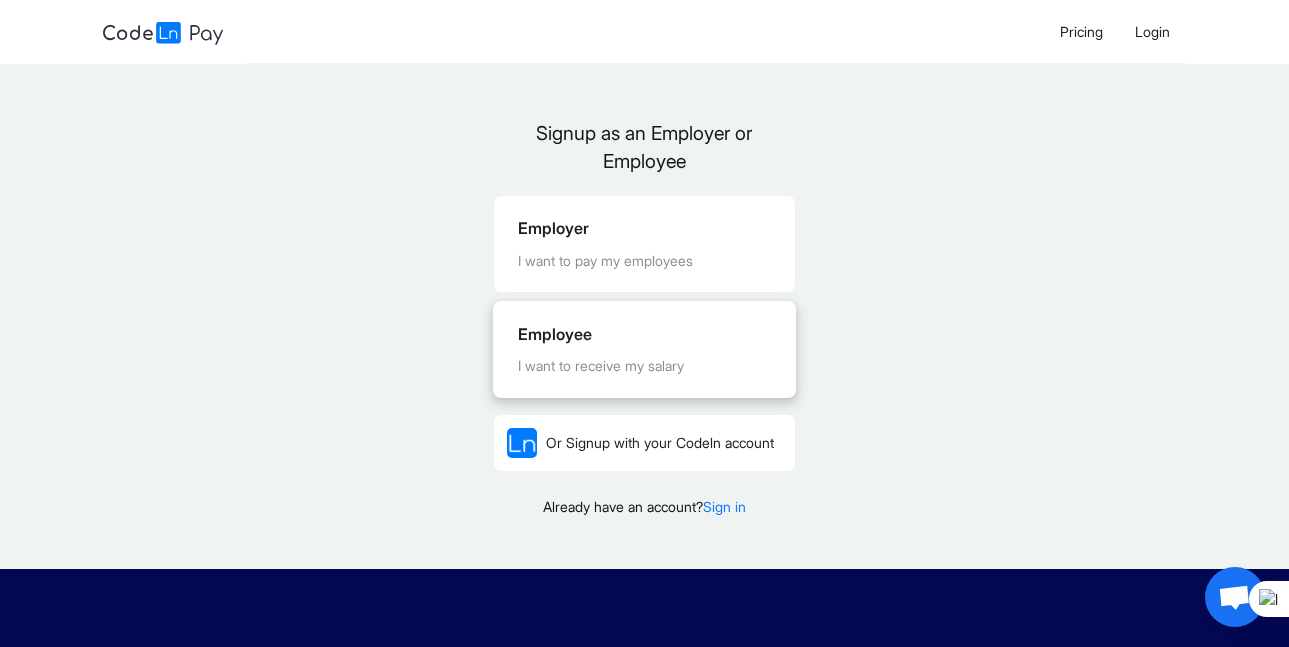 click on "I want to receive my salary" at bounding box center [644, 366] 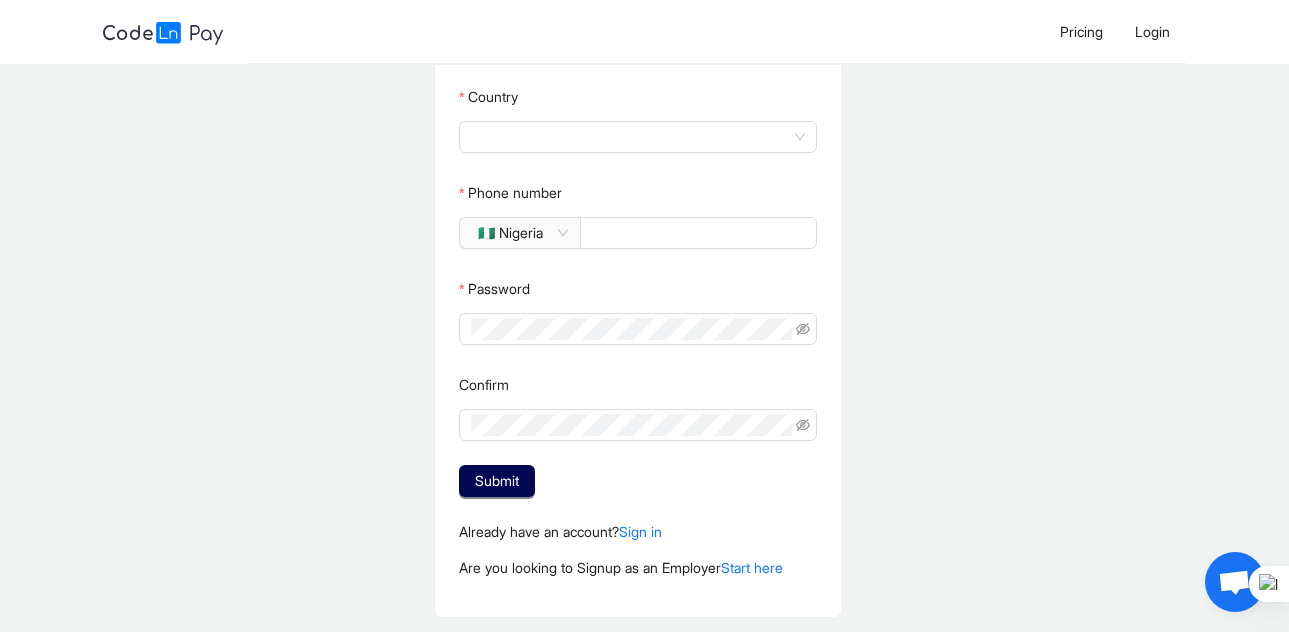 scroll, scrollTop: 344, scrollLeft: 0, axis: vertical 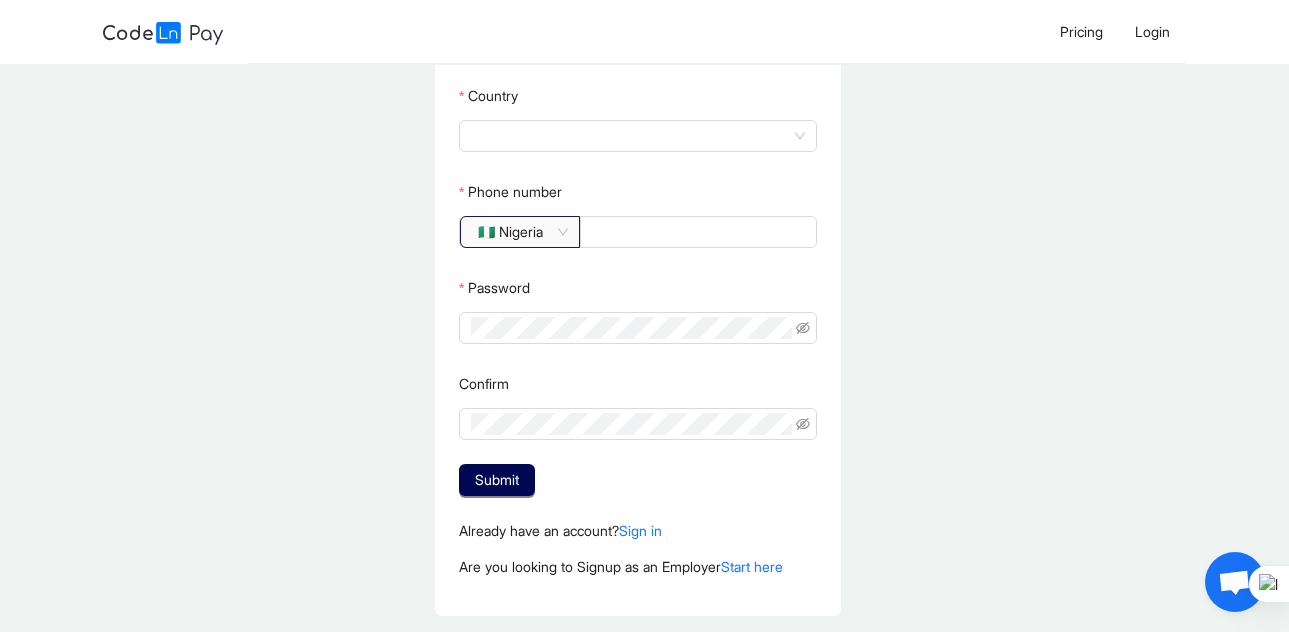 click on "🇳🇬 Nigeria" 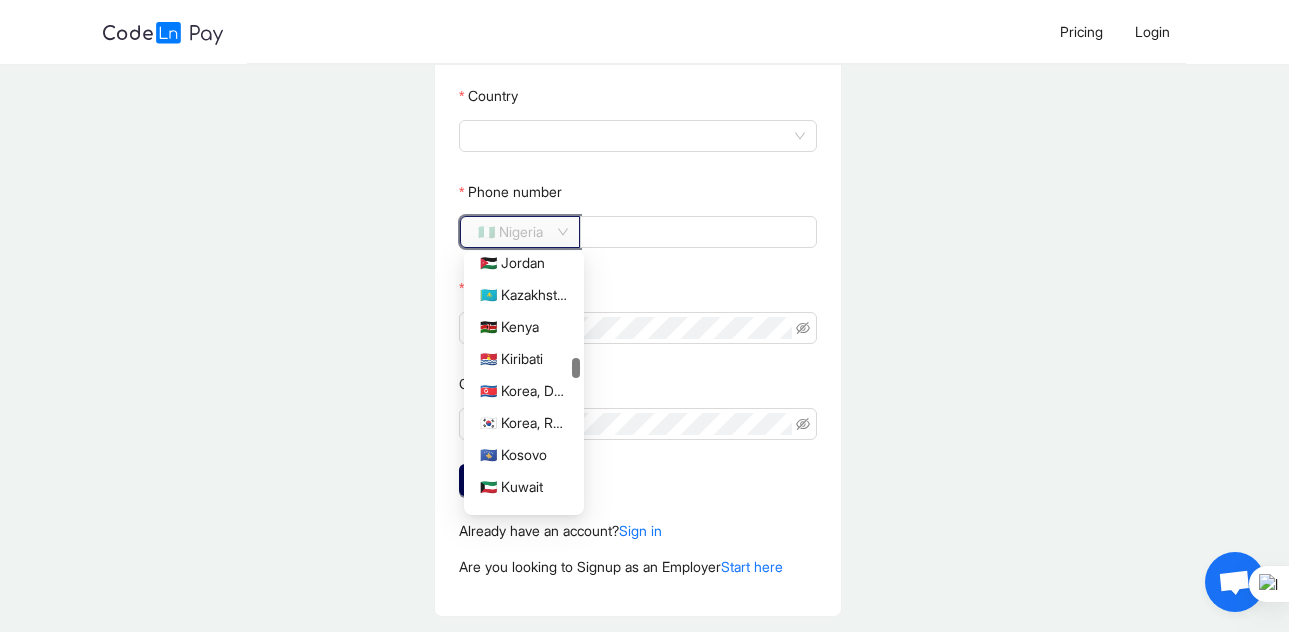 scroll, scrollTop: 2501, scrollLeft: 0, axis: vertical 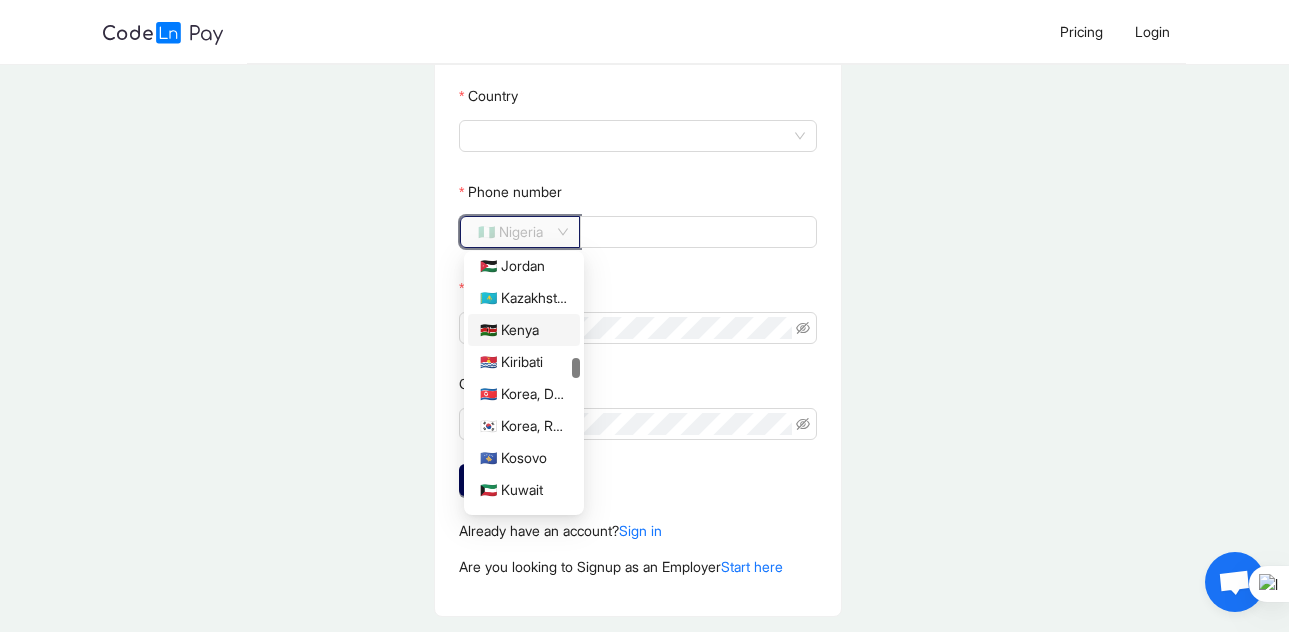 click on "🇰🇪 Kenya" at bounding box center (524, 330) 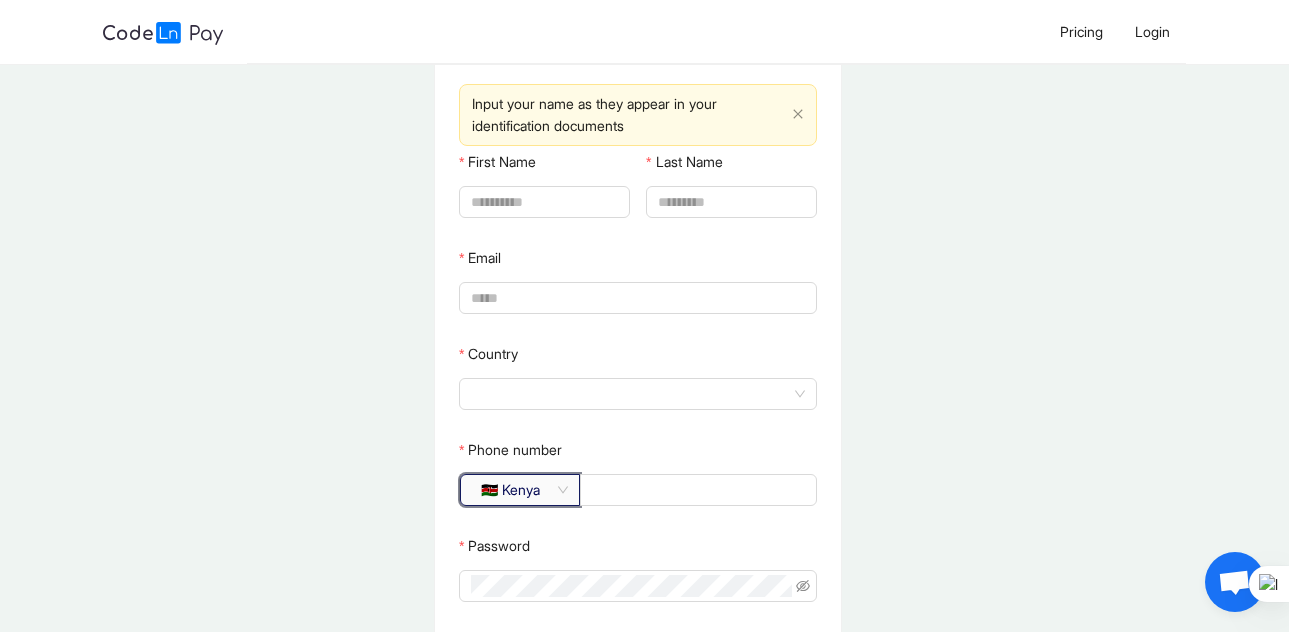 scroll, scrollTop: 85, scrollLeft: 0, axis: vertical 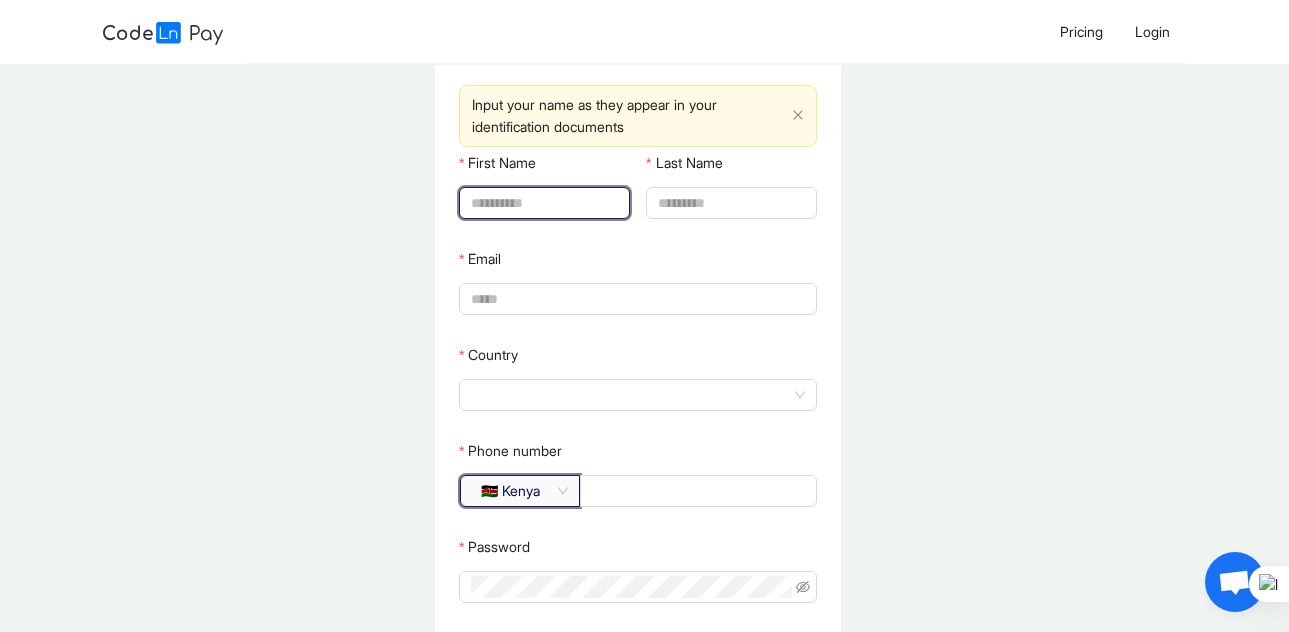 click on "First Name" at bounding box center (542, 203) 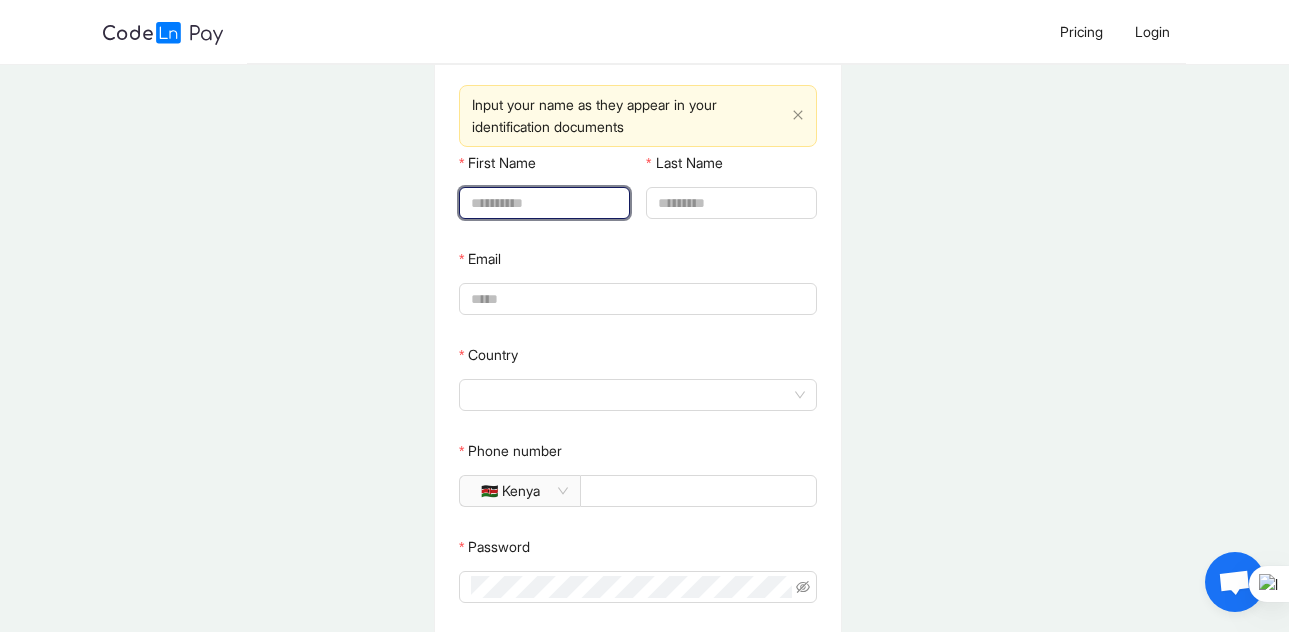 type on "******" 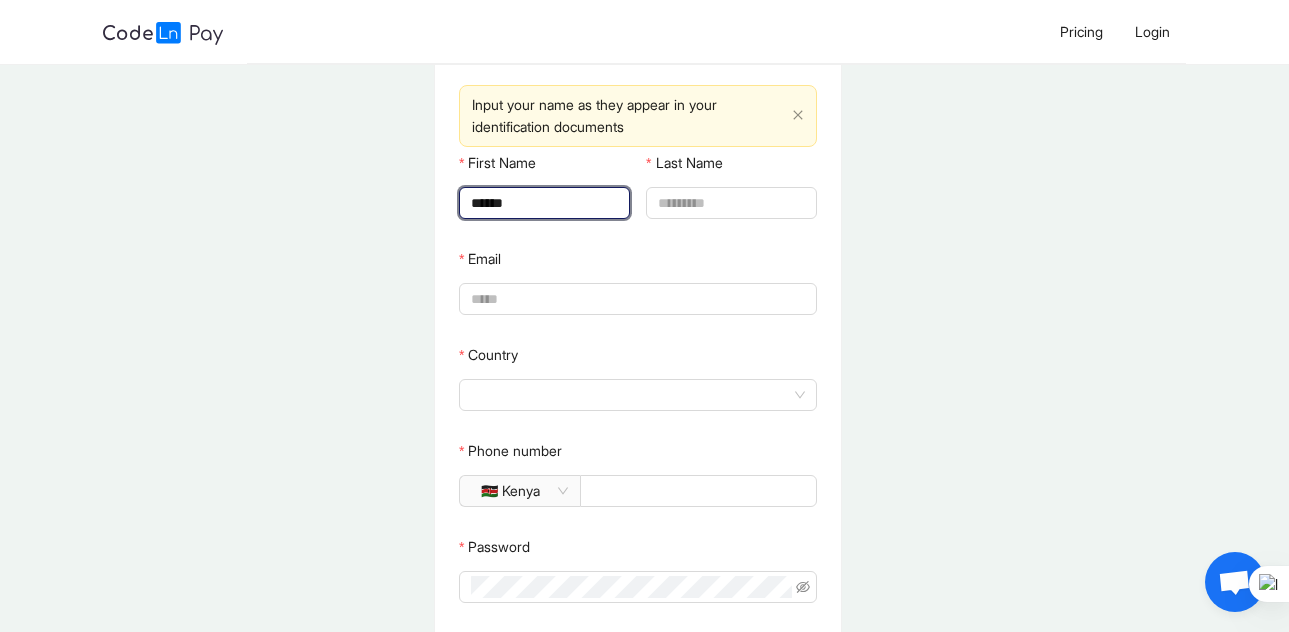 type on "*******" 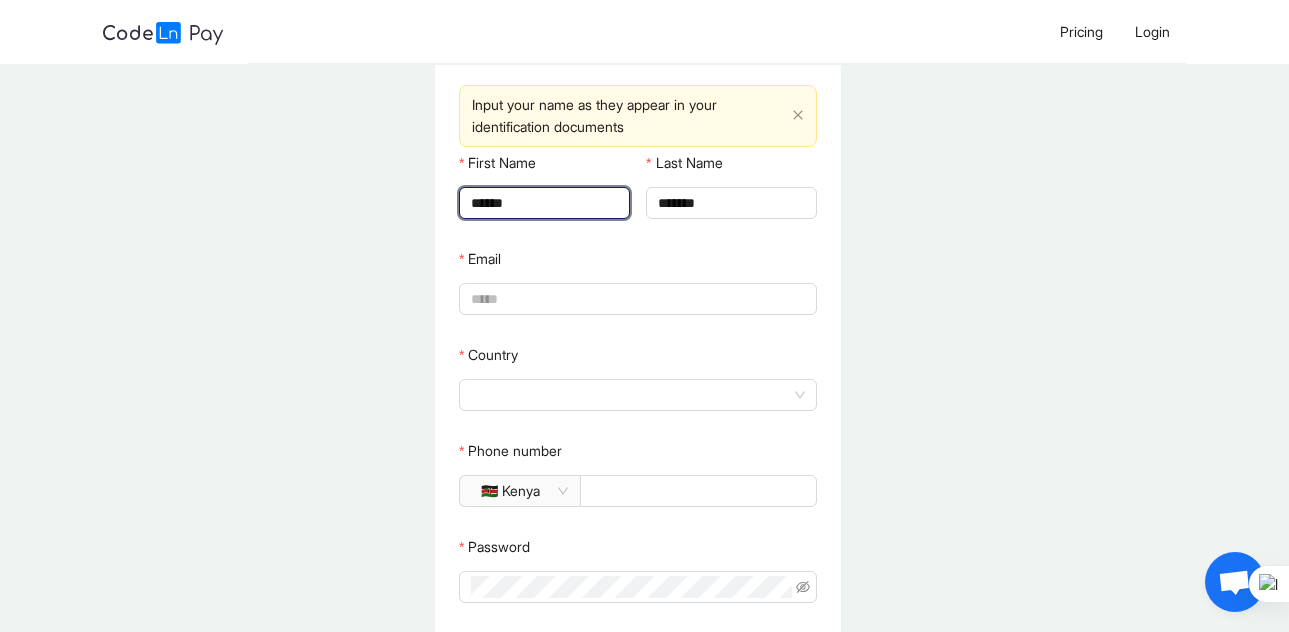 type on "**********" 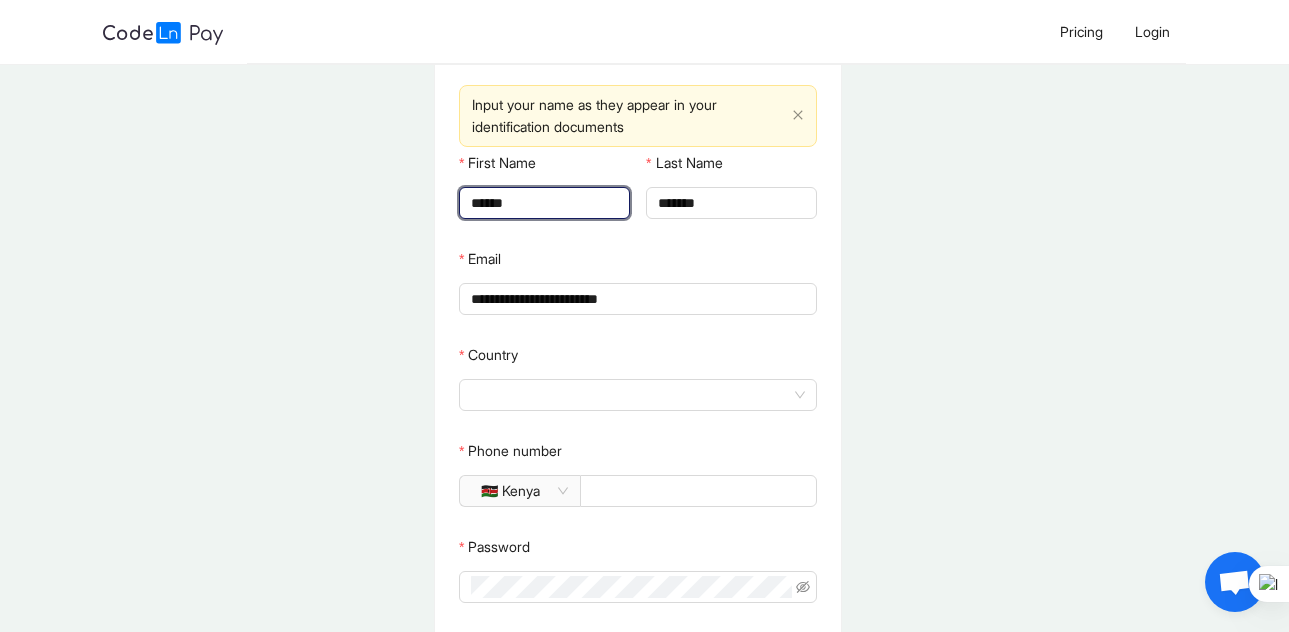type on "*****" 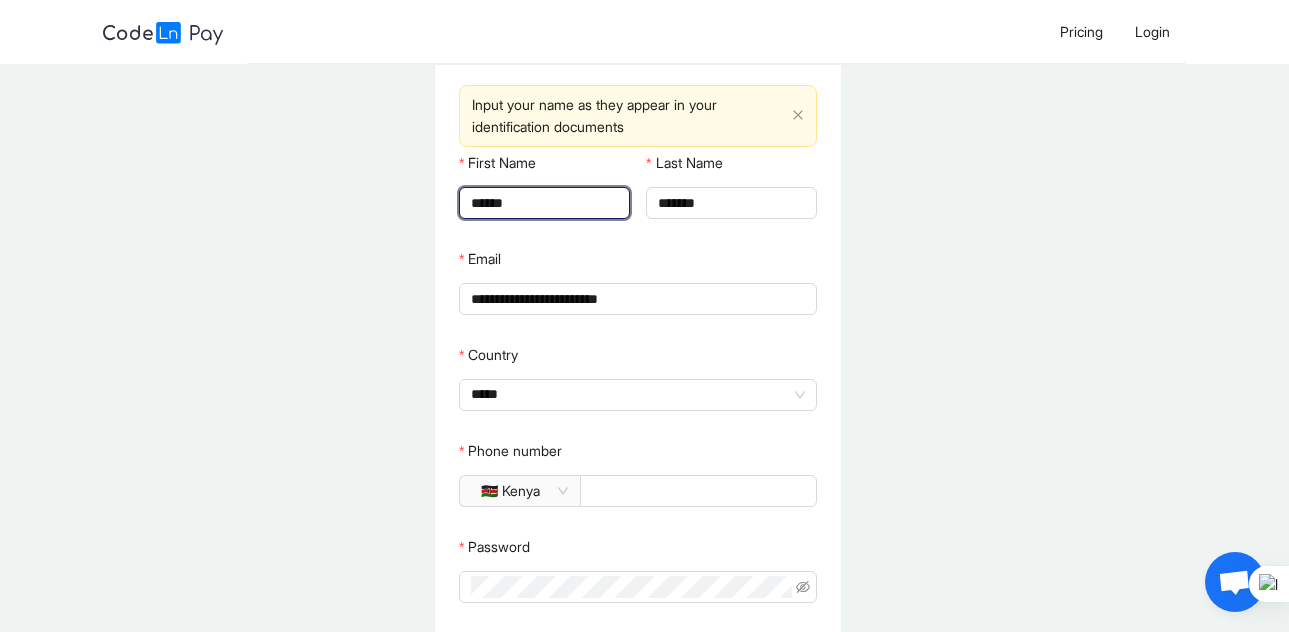 type on "**********" 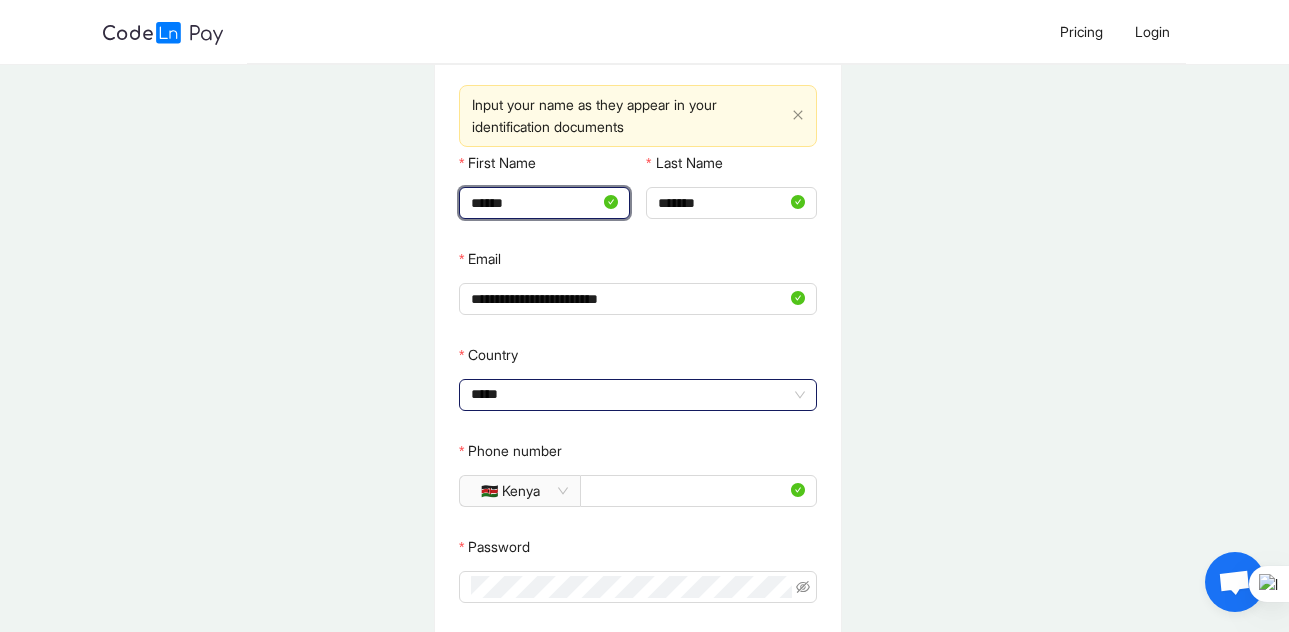 click 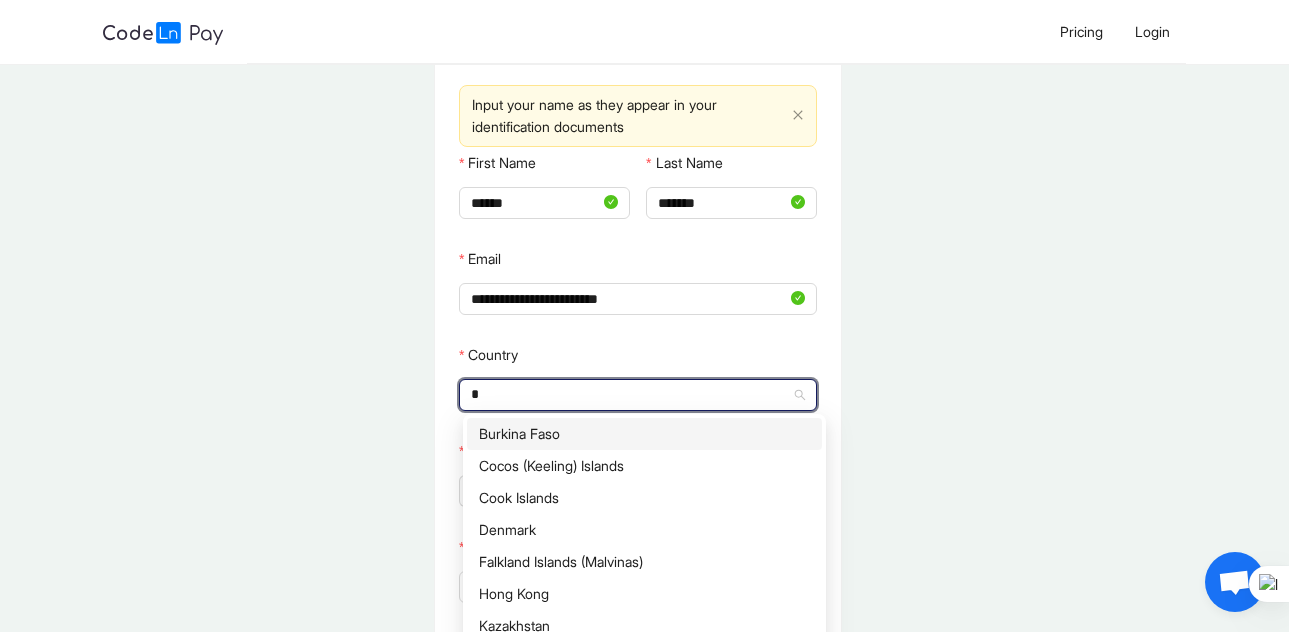 type on "*****" 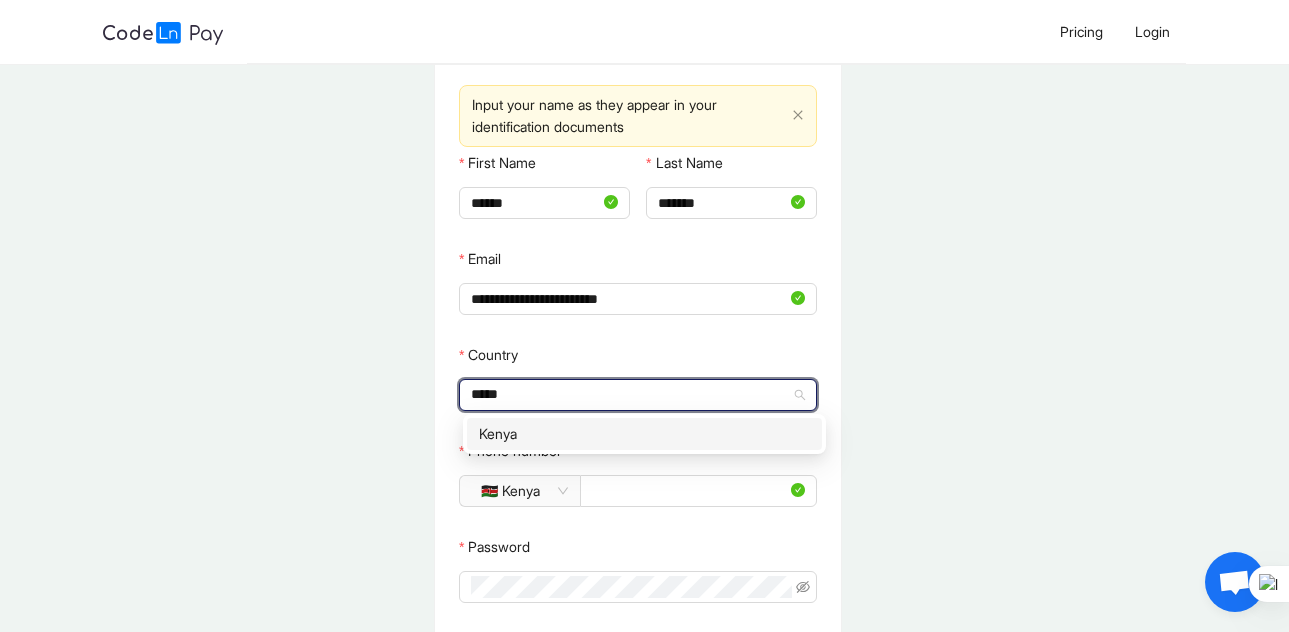 click on "Kenya" 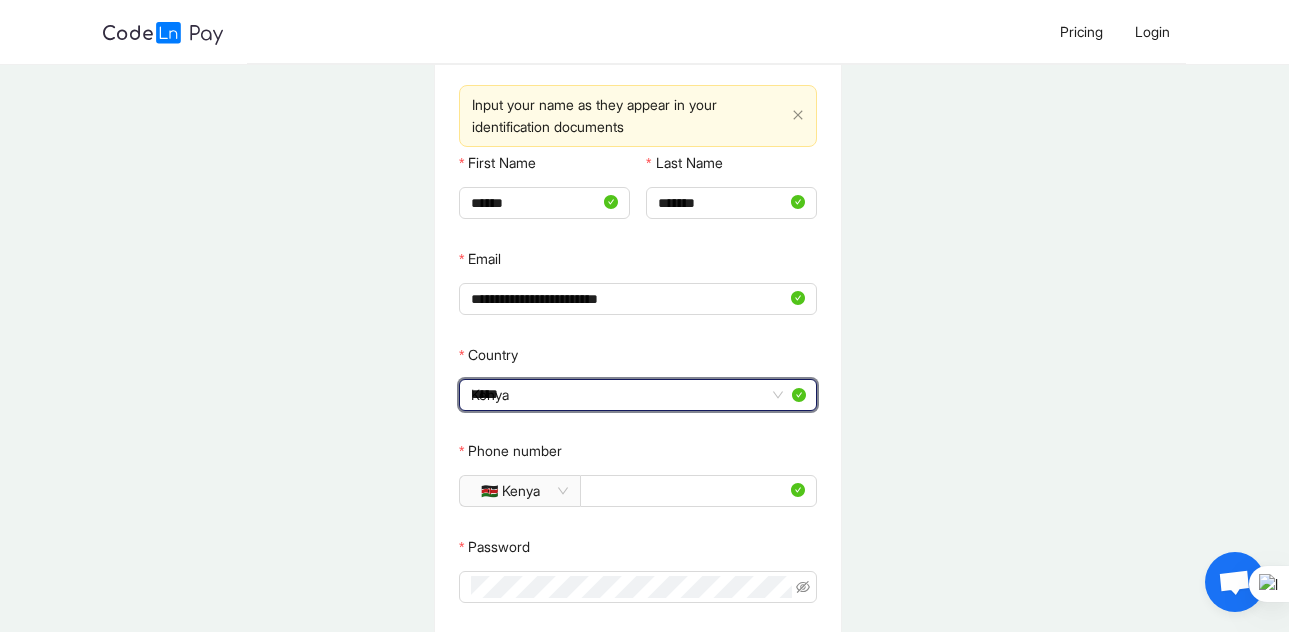 click on "Sign Up as Employee/Freelancer  Input your name as they appear in your identification documents First Name [FIRST] Last Name [LAST] Email [EMAIL] Country [COUNTRY] ***** [COUNTRY] Phone number 🇰🇪 [COUNTRY] [PHONE] Password Confirm Submit  Already have an account?   Sign in  Are you looking to Signup as an Employer   Start here" at bounding box center [638, 440] 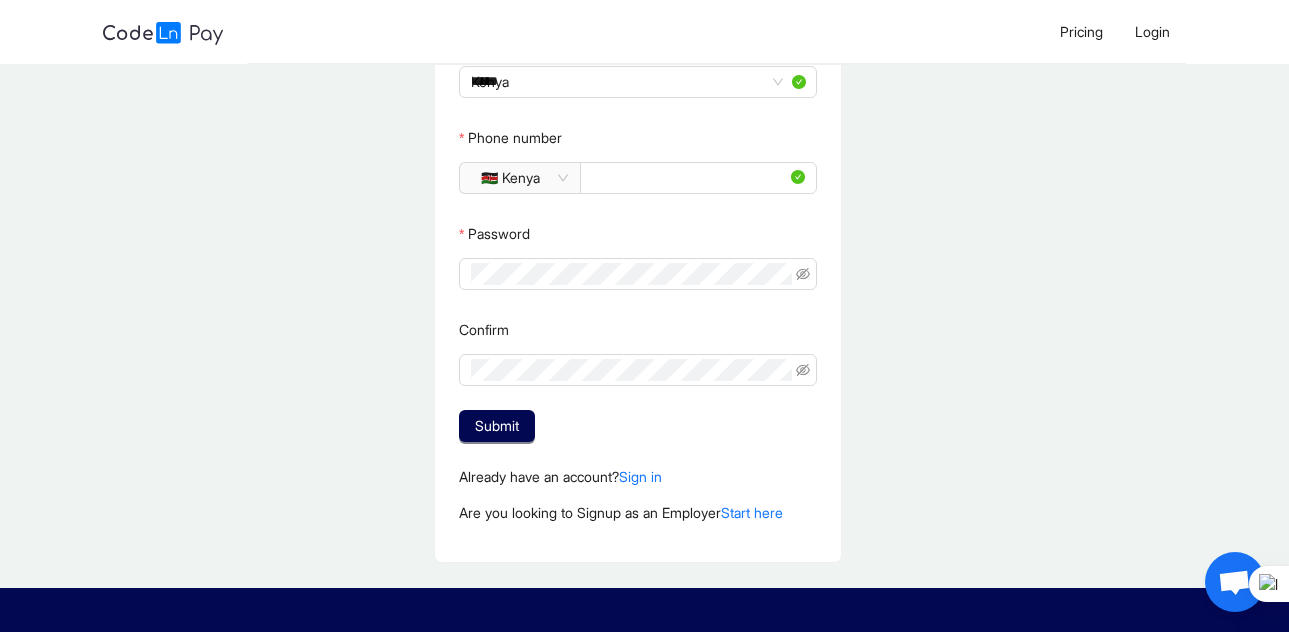 scroll, scrollTop: 399, scrollLeft: 0, axis: vertical 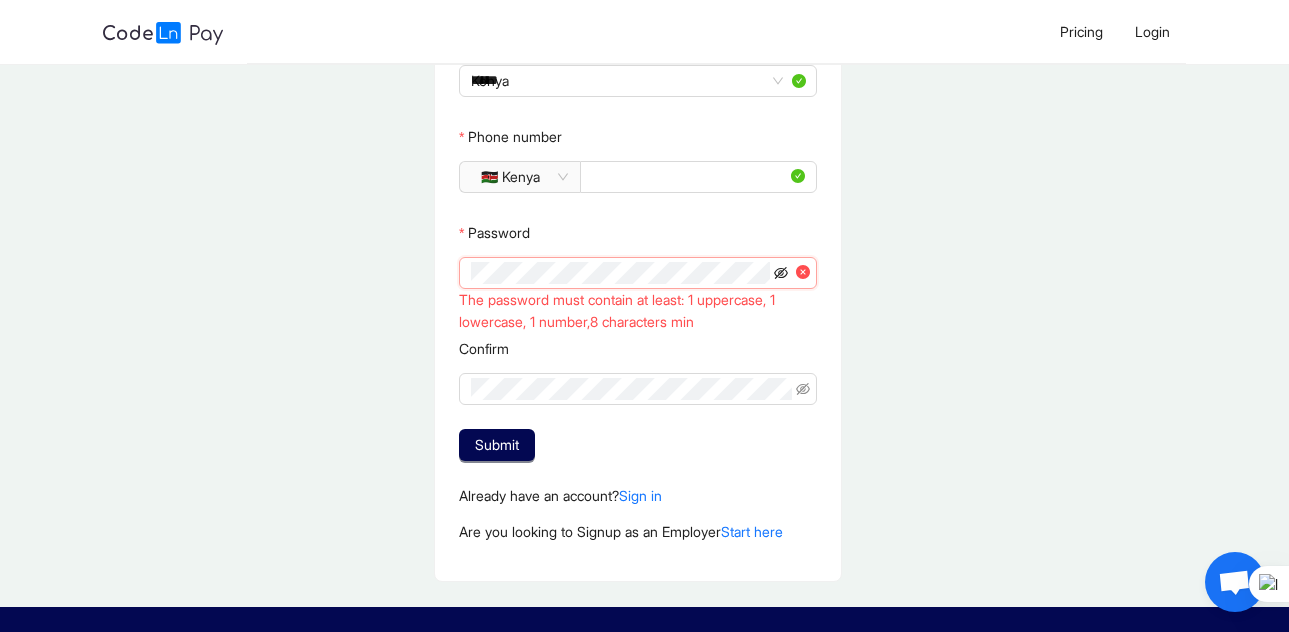 click 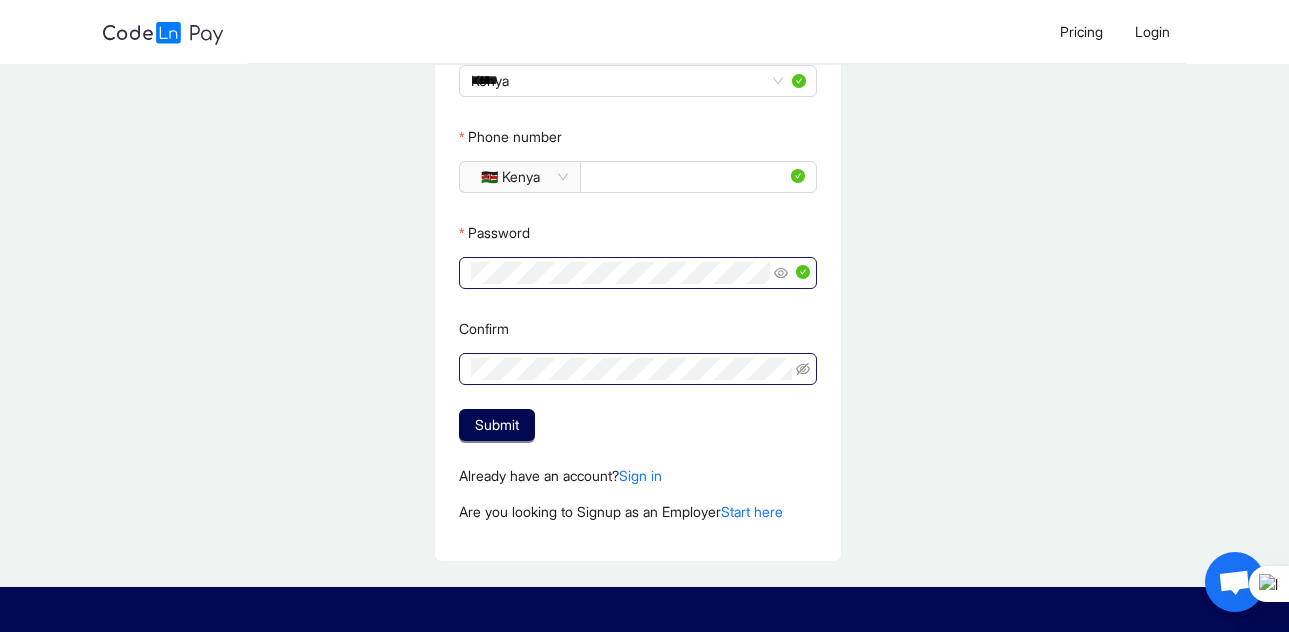click 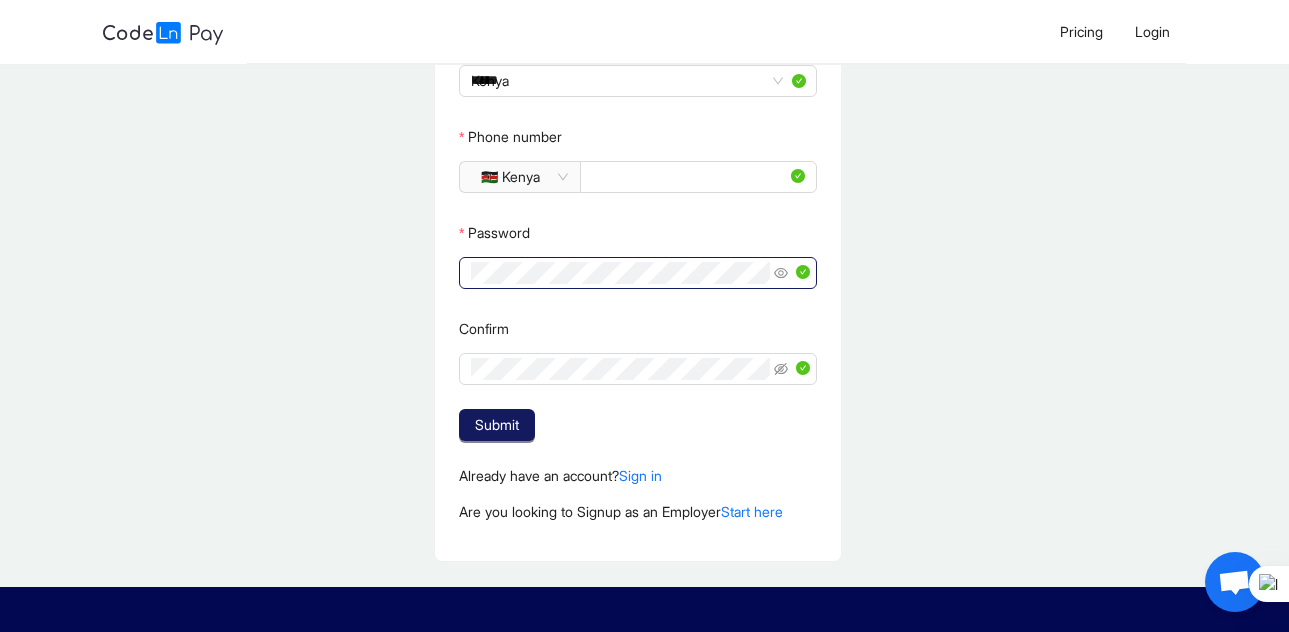 click on "Submit" 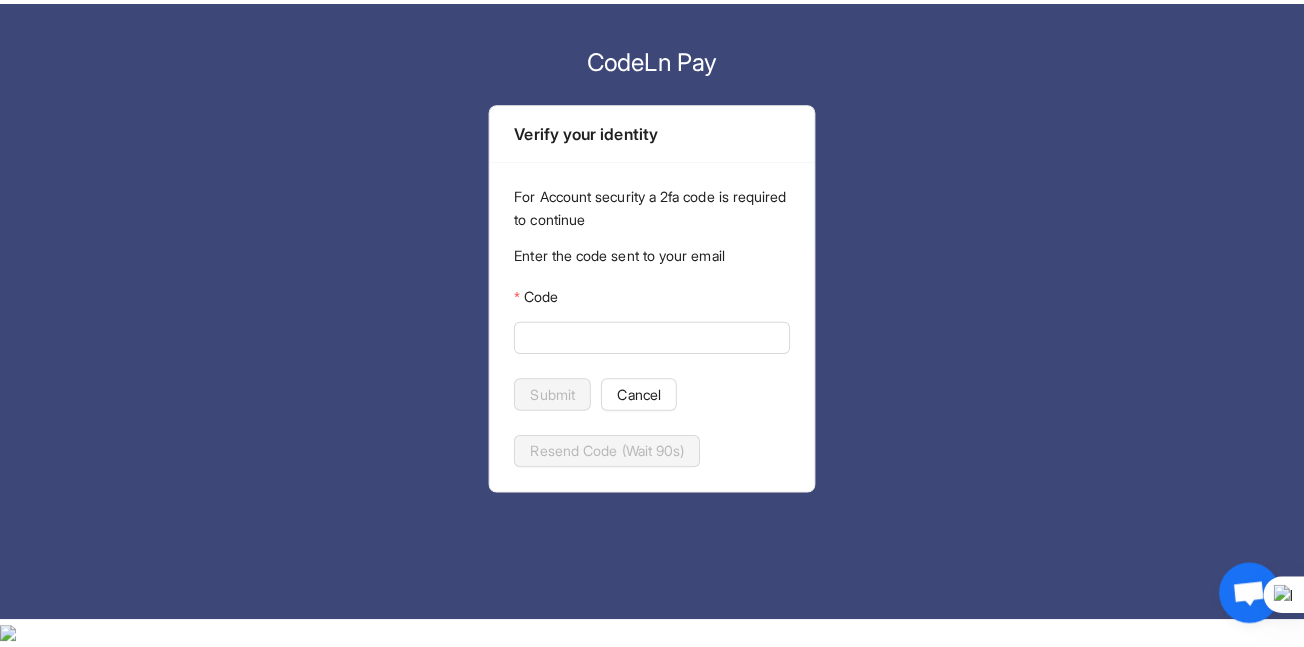 scroll, scrollTop: 0, scrollLeft: 0, axis: both 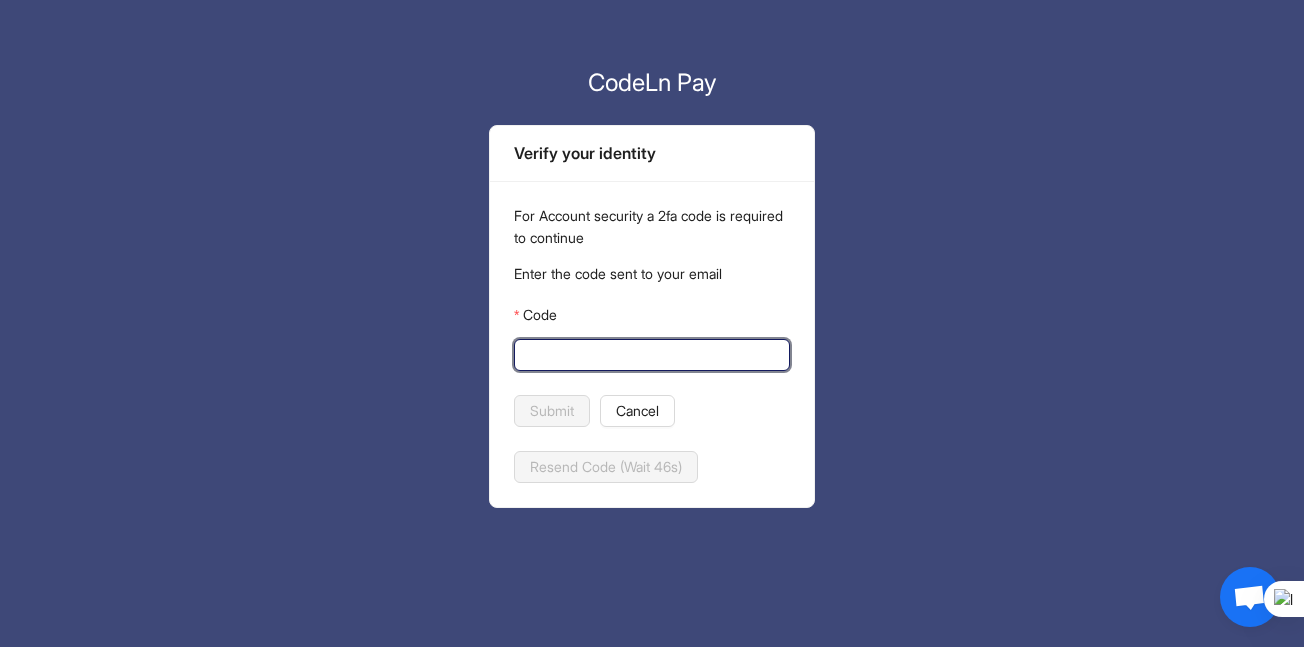 click on "Code" at bounding box center (650, 355) 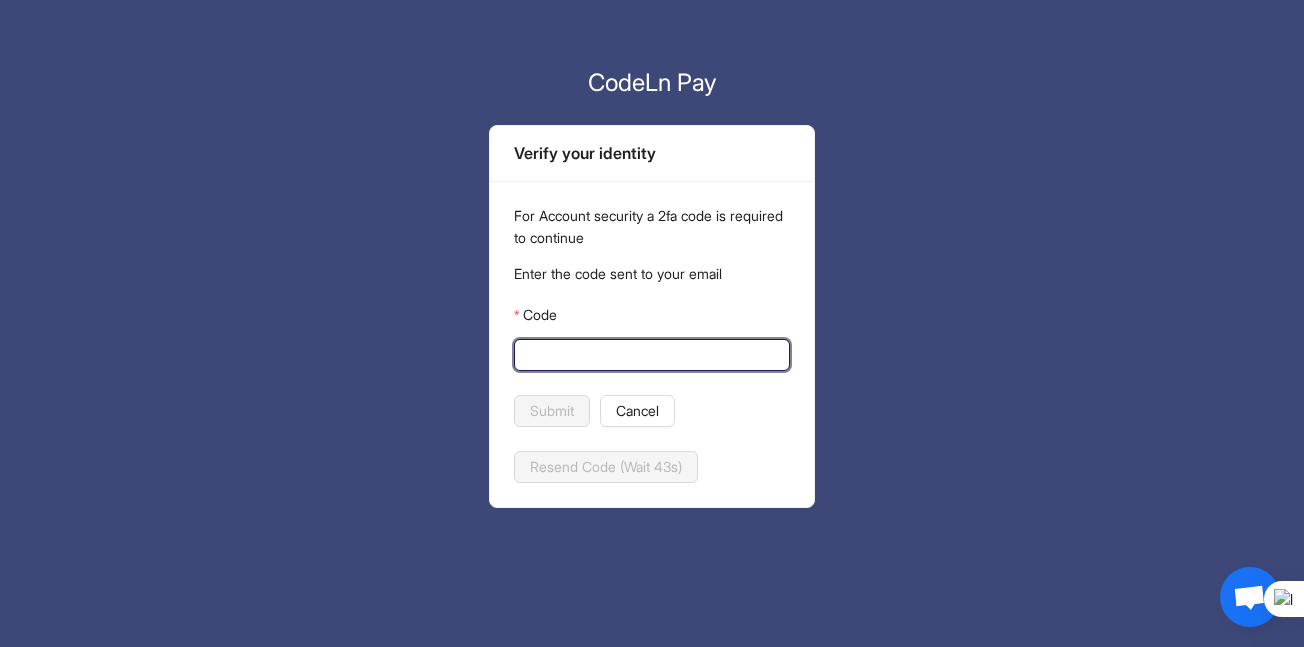 paste on "******" 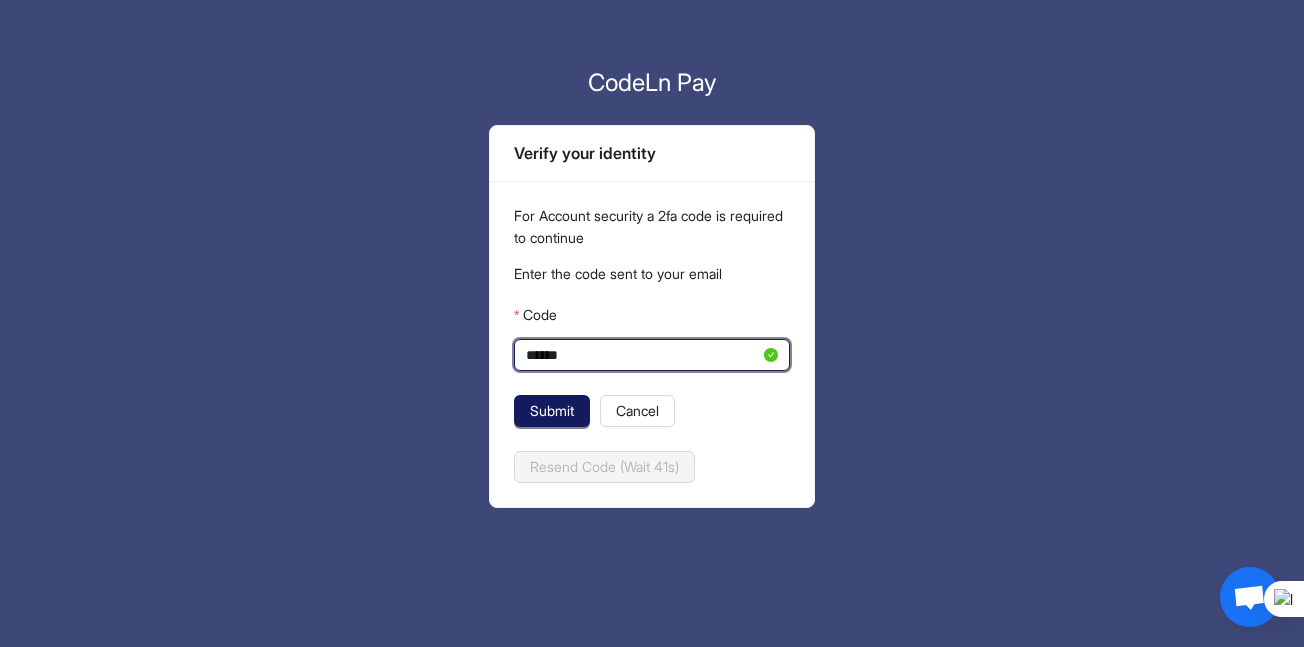 type on "******" 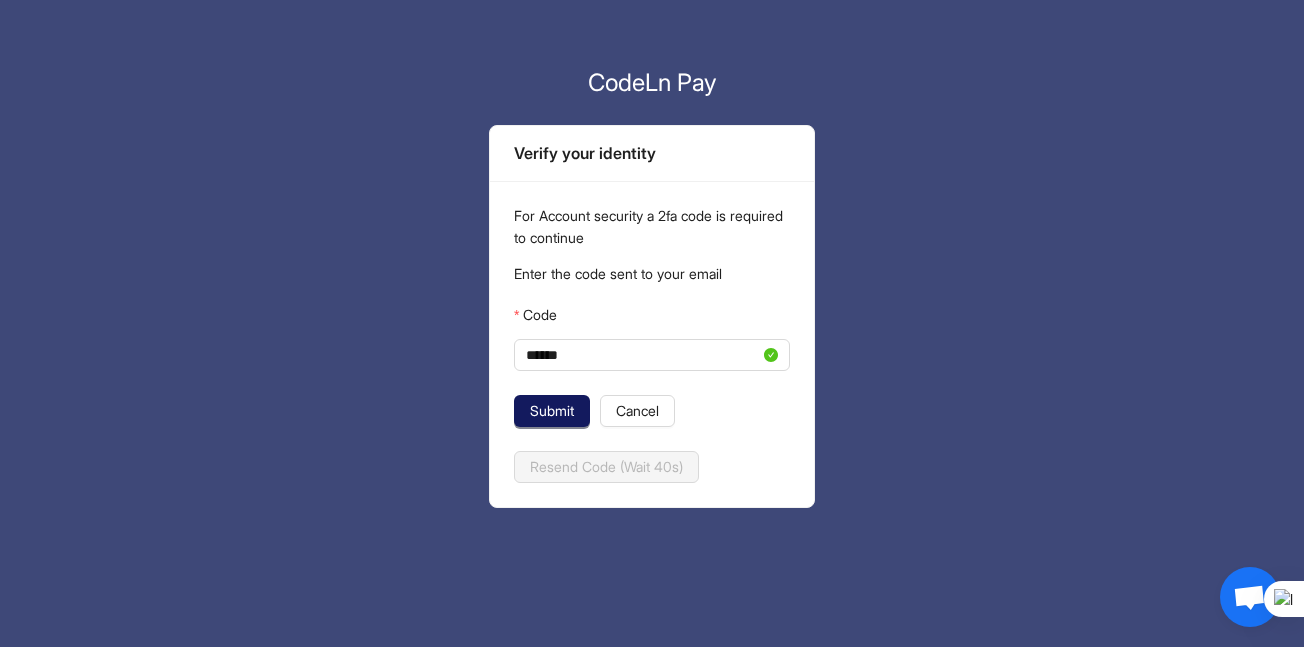 click on "Submit" 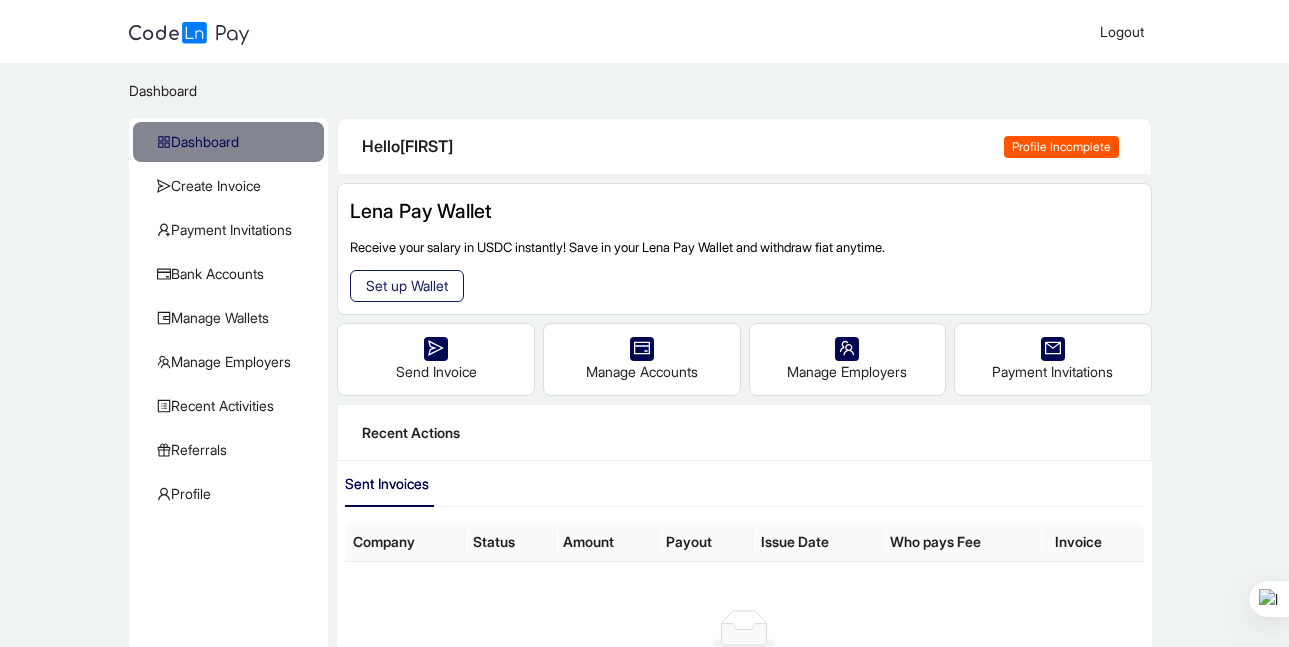 click on "Set up Wallet" 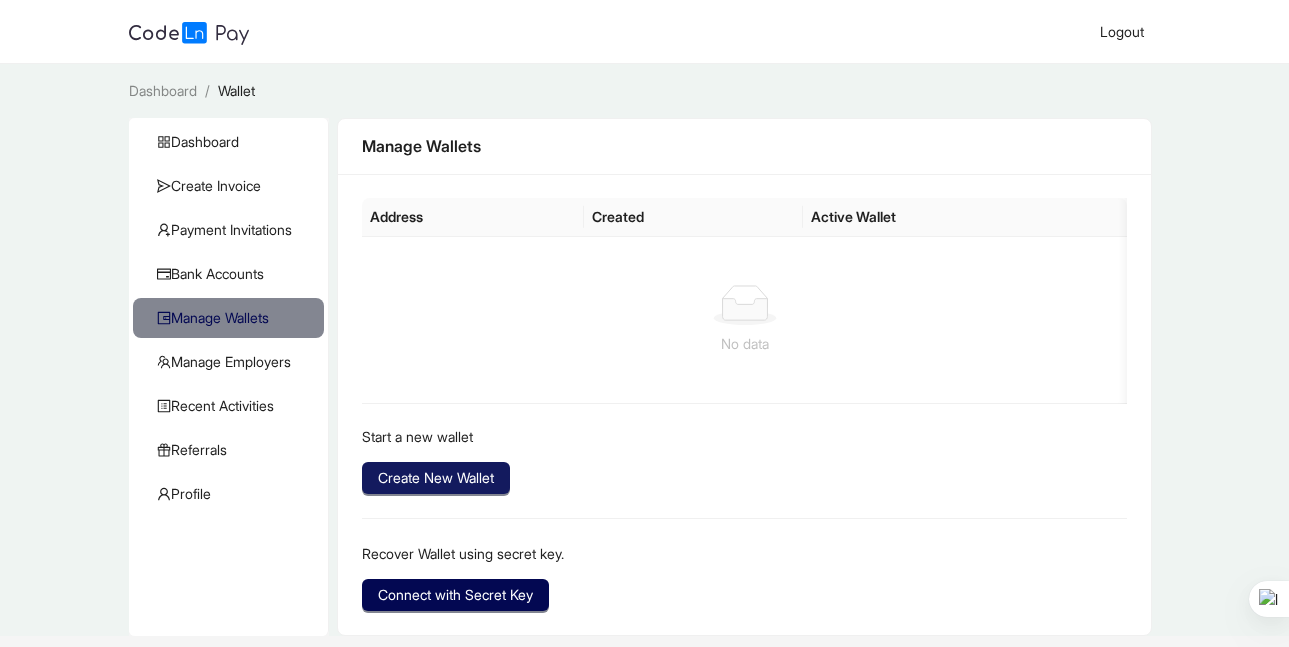 click on "Create New Wallet" 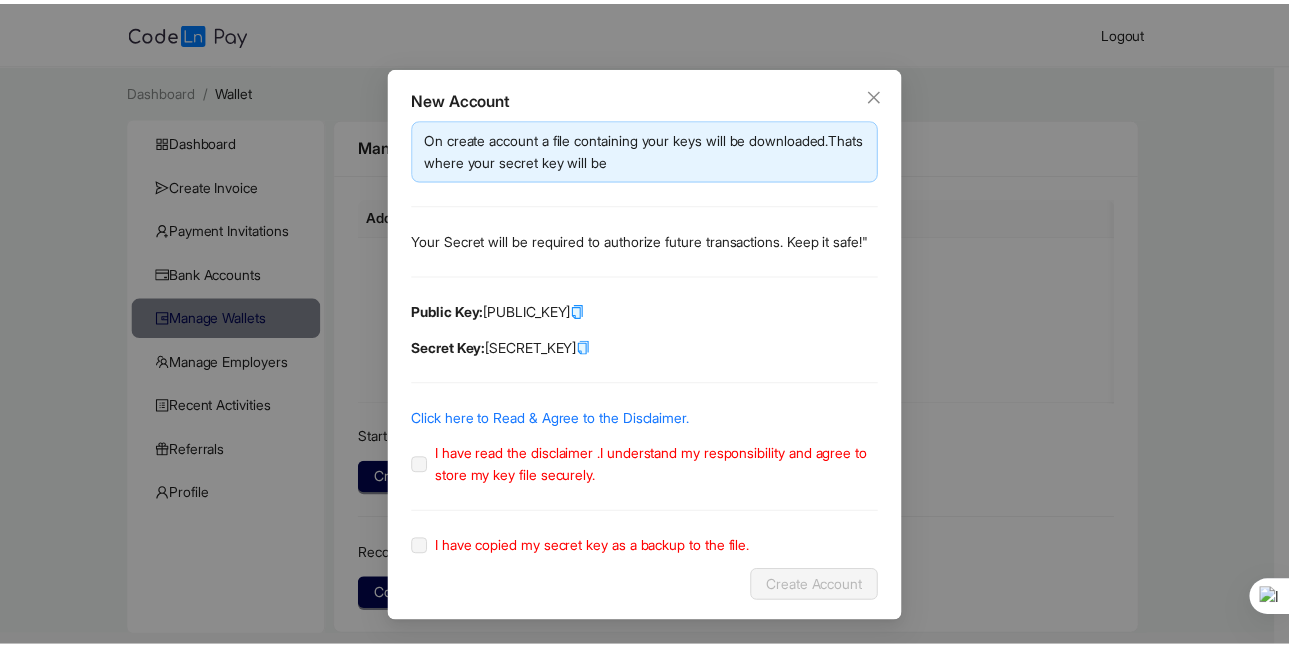 scroll, scrollTop: 35, scrollLeft: 0, axis: vertical 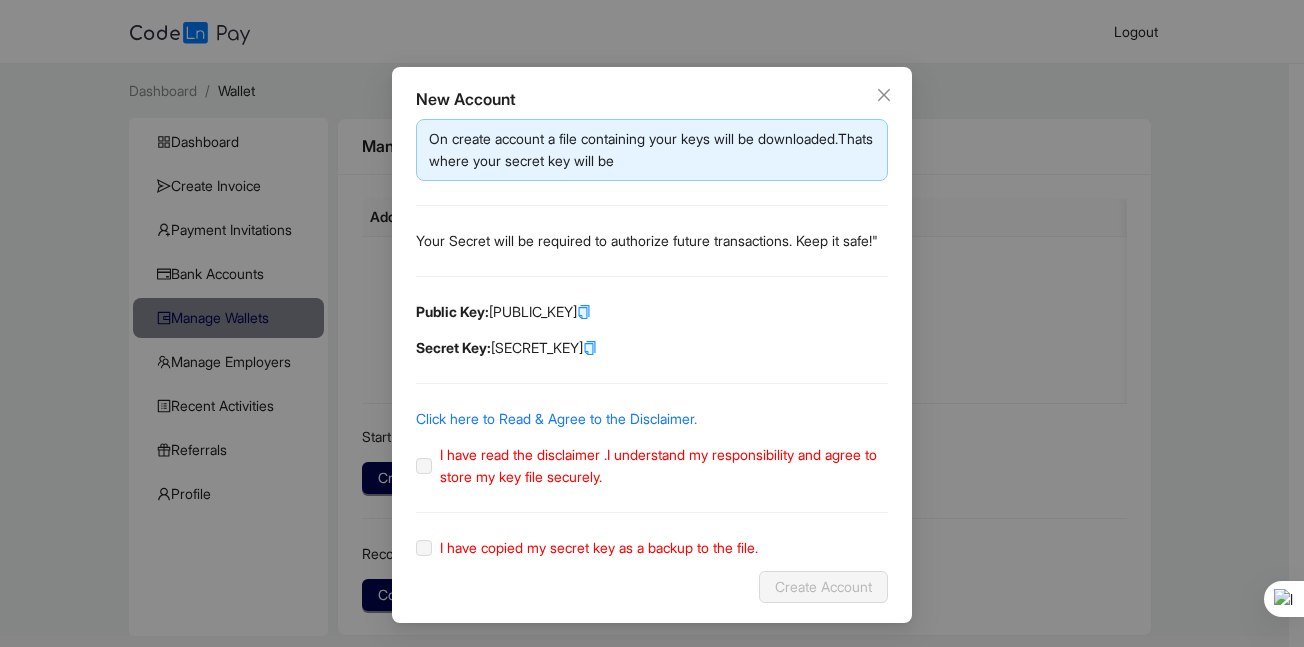 click 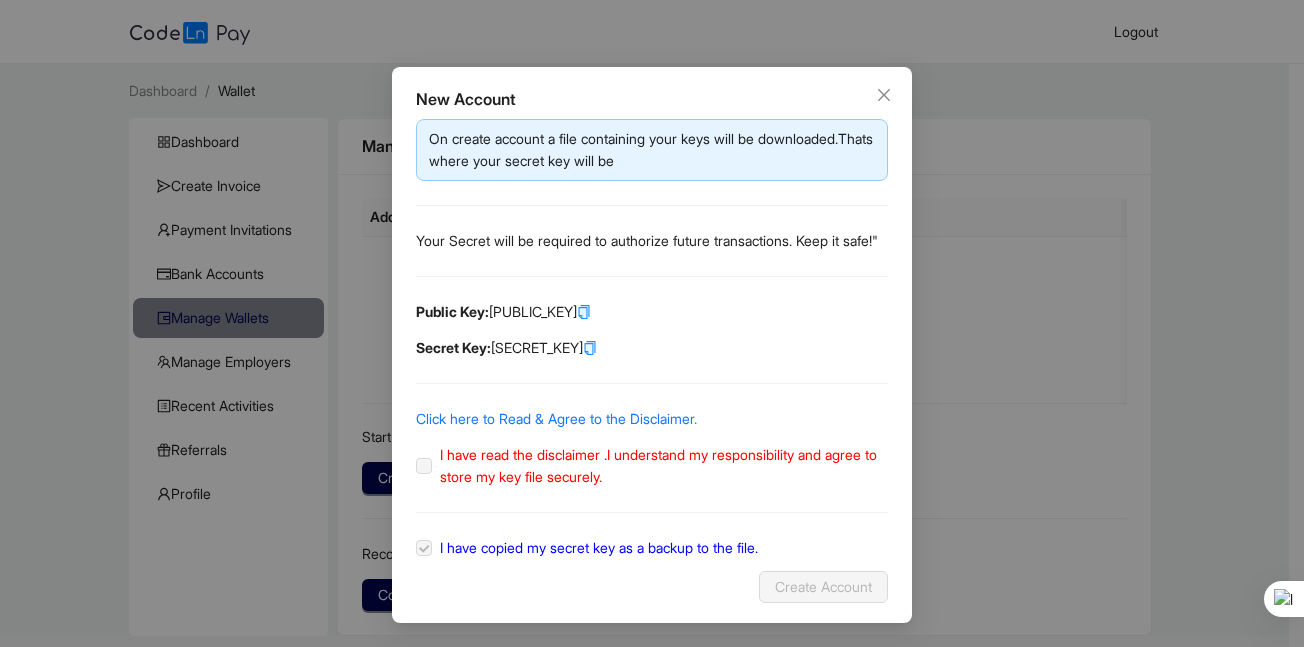 click 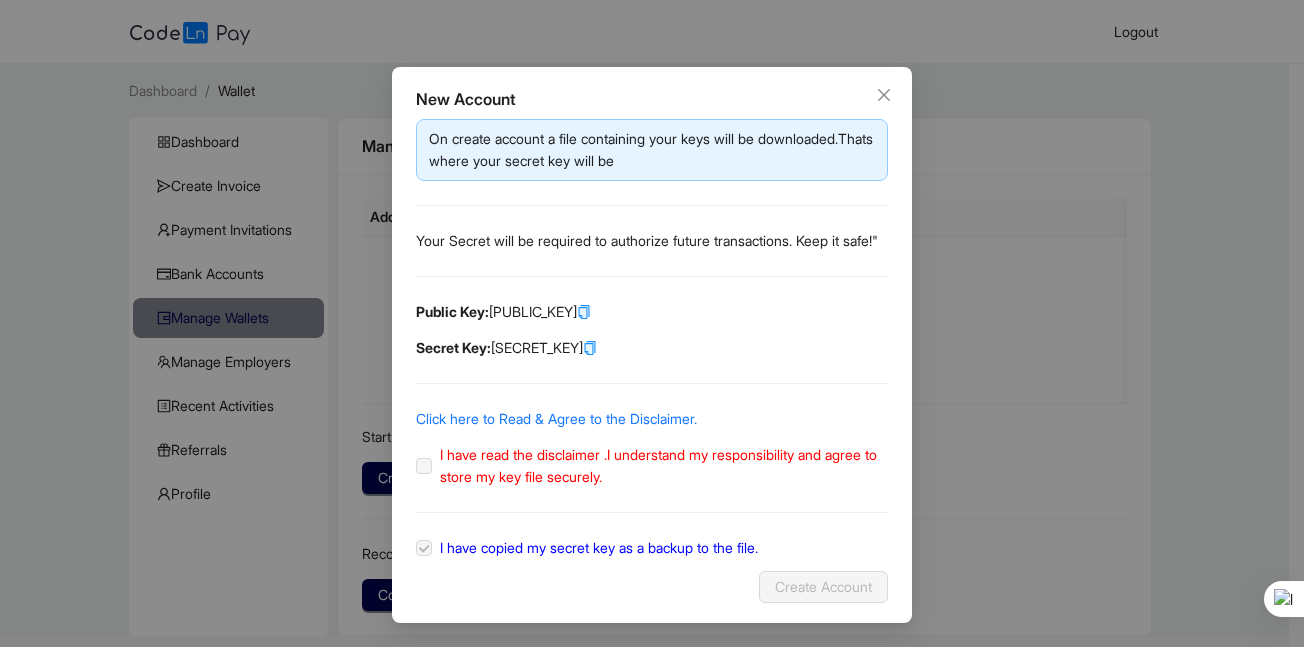 click on "New Account On create account  a file containing your keys will be downloaded.Thats where your secret key will be  Your Secret will be required to authorize future transactions. Keep it safe!"  Public Key:  [PUBLIC_KEY]  Secret Key:  [SECRET_KEY]   Click here to Read & Agree to the Disclaimer.   I have read the disclaimer .I understand my responsibility and agree to store my key file securely.   I have copied my secret key as a backup to the file.  Create Account" at bounding box center (652, 323) 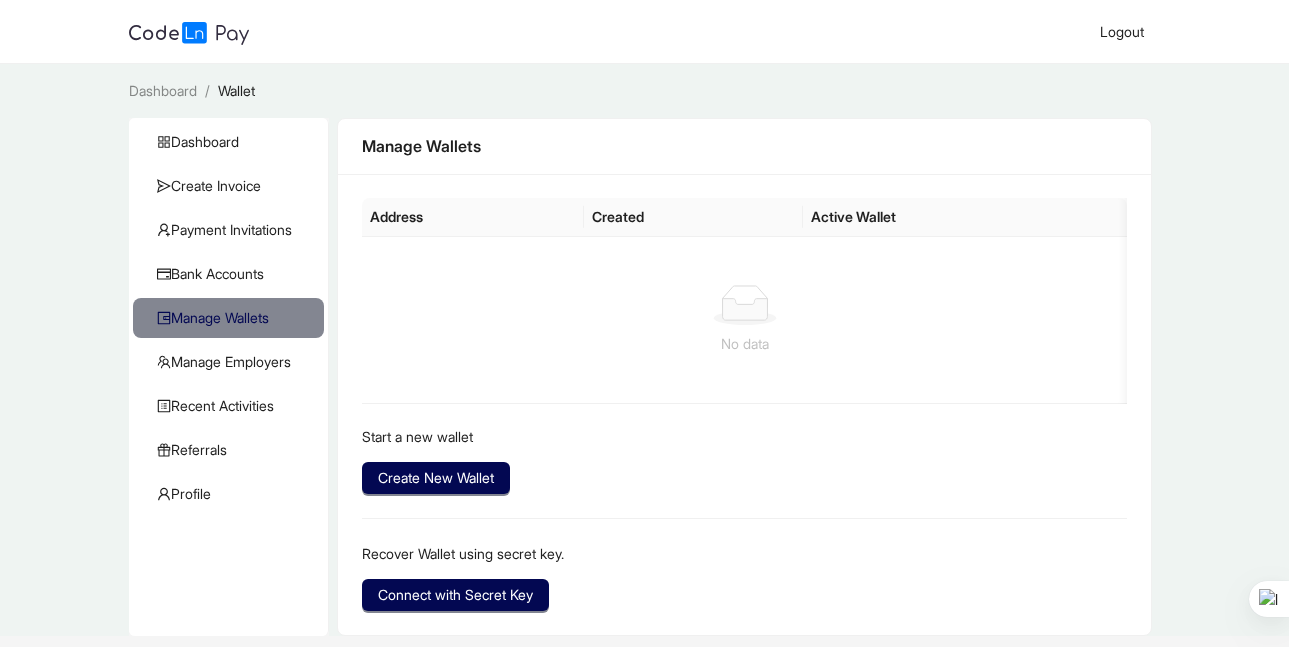 scroll, scrollTop: 0, scrollLeft: 0, axis: both 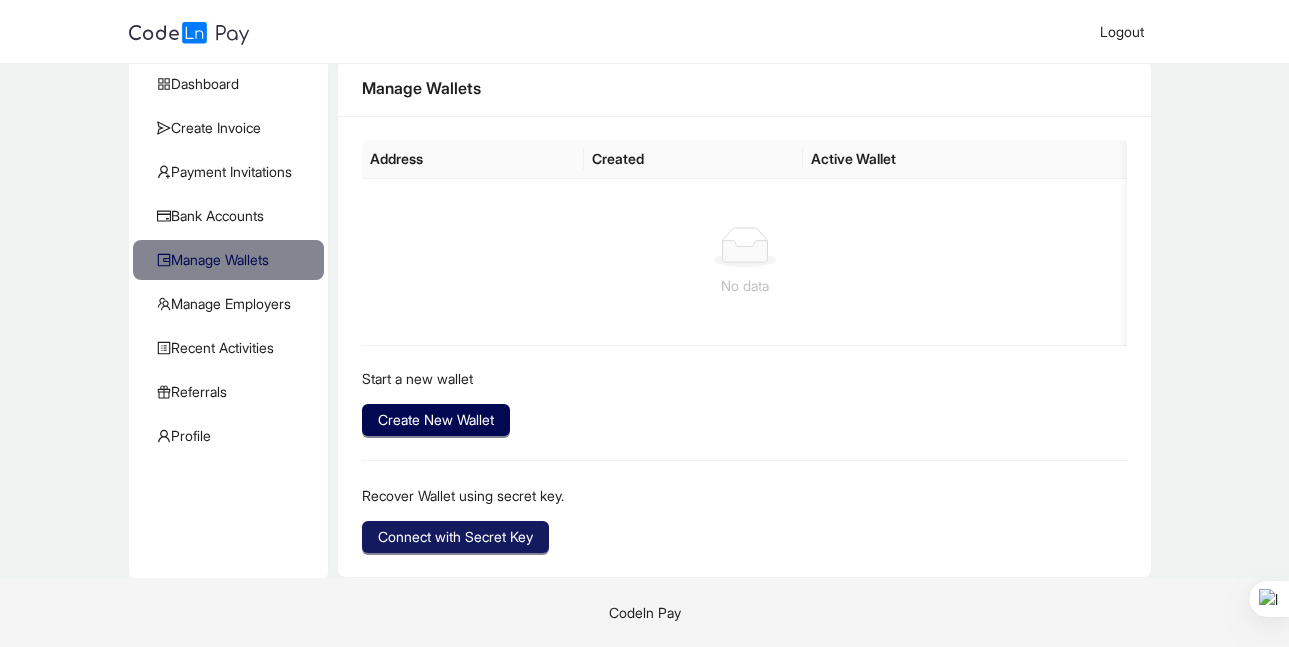 click on "Connect with Secret Key" 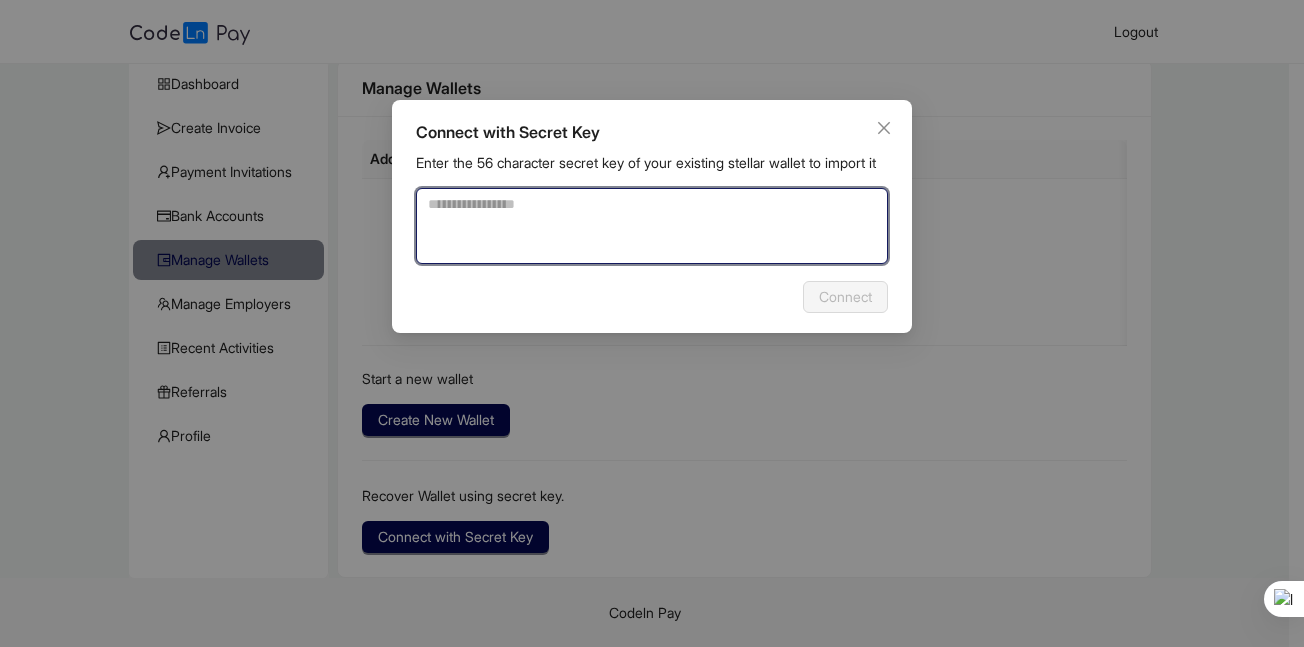 click 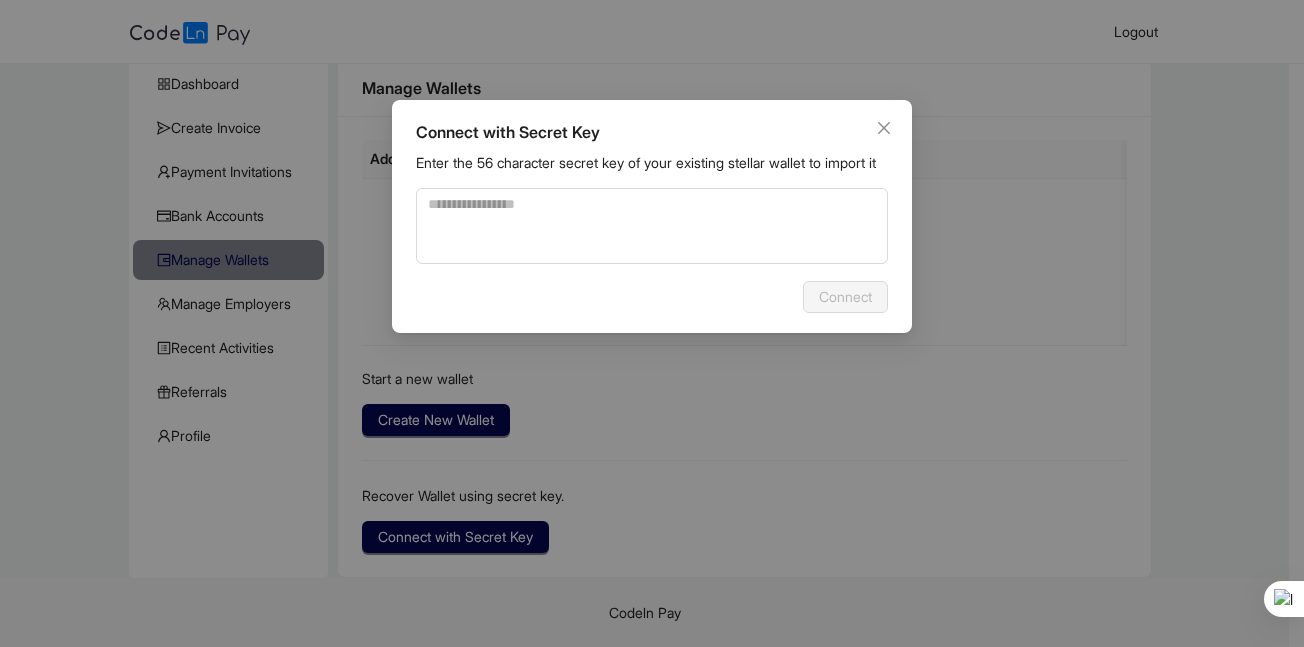 click on "Connect with Secret Key Enter the 56 character secret key of your existing stellar wallet to import it Connect" at bounding box center [652, 323] 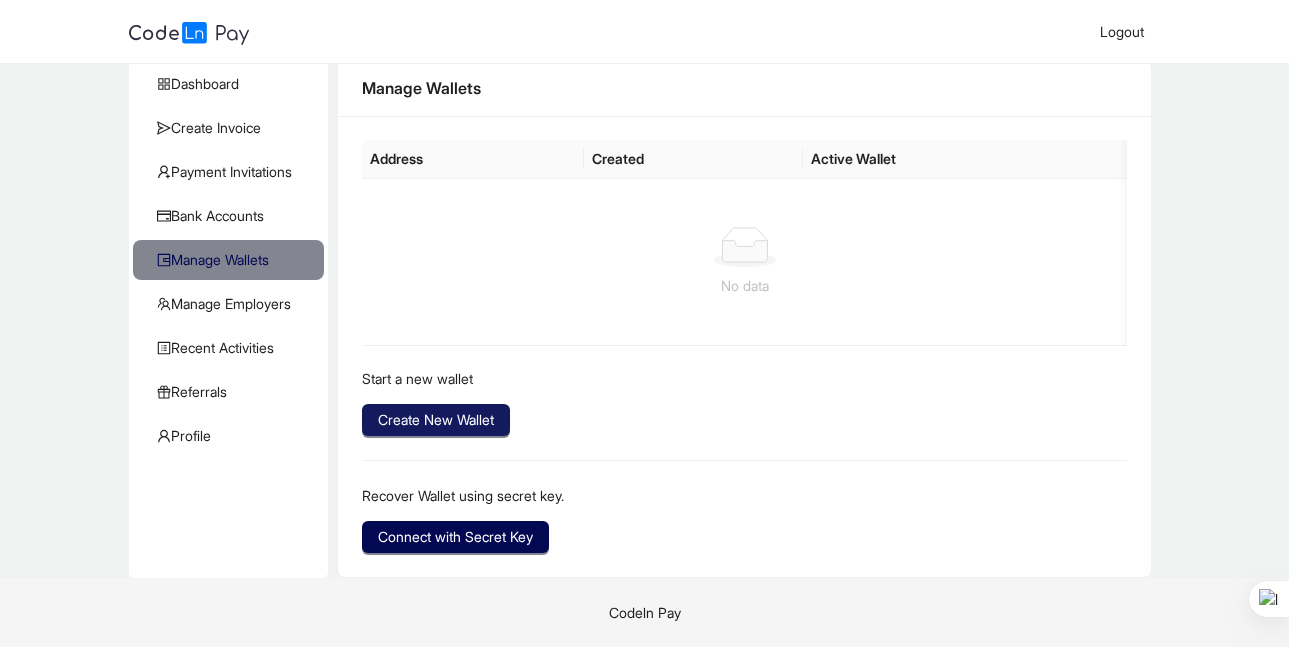 click on "Create New Wallet" 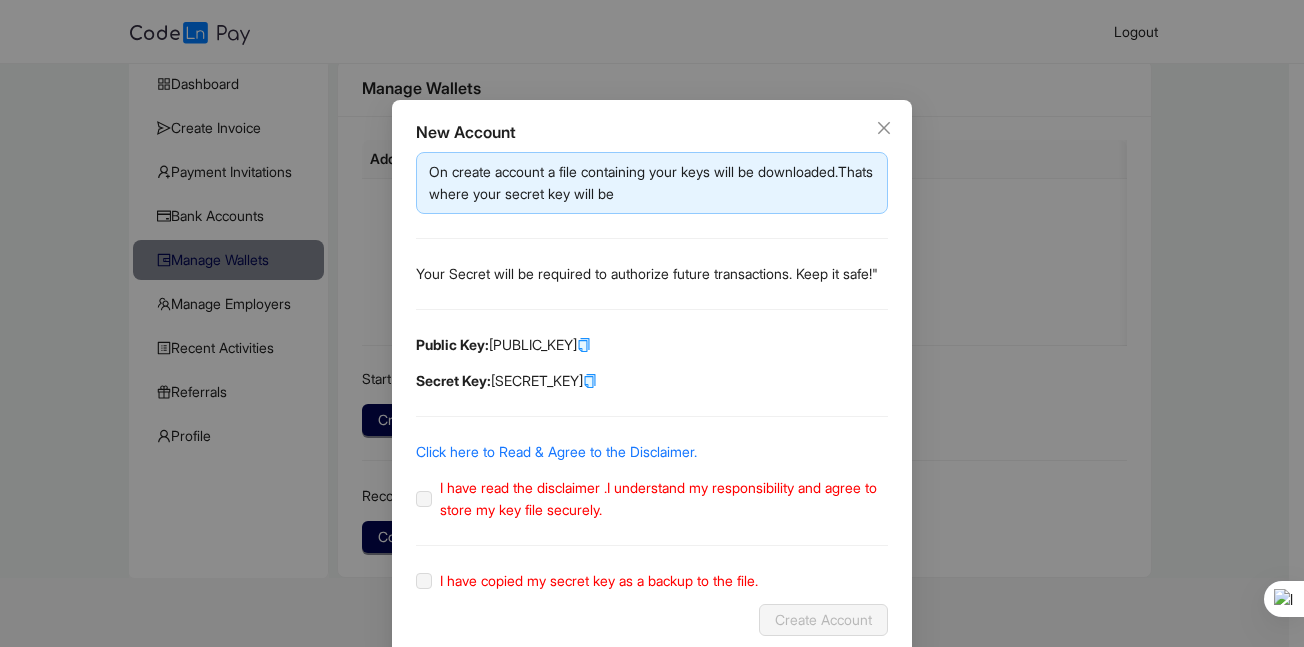 scroll, scrollTop: 55, scrollLeft: 0, axis: vertical 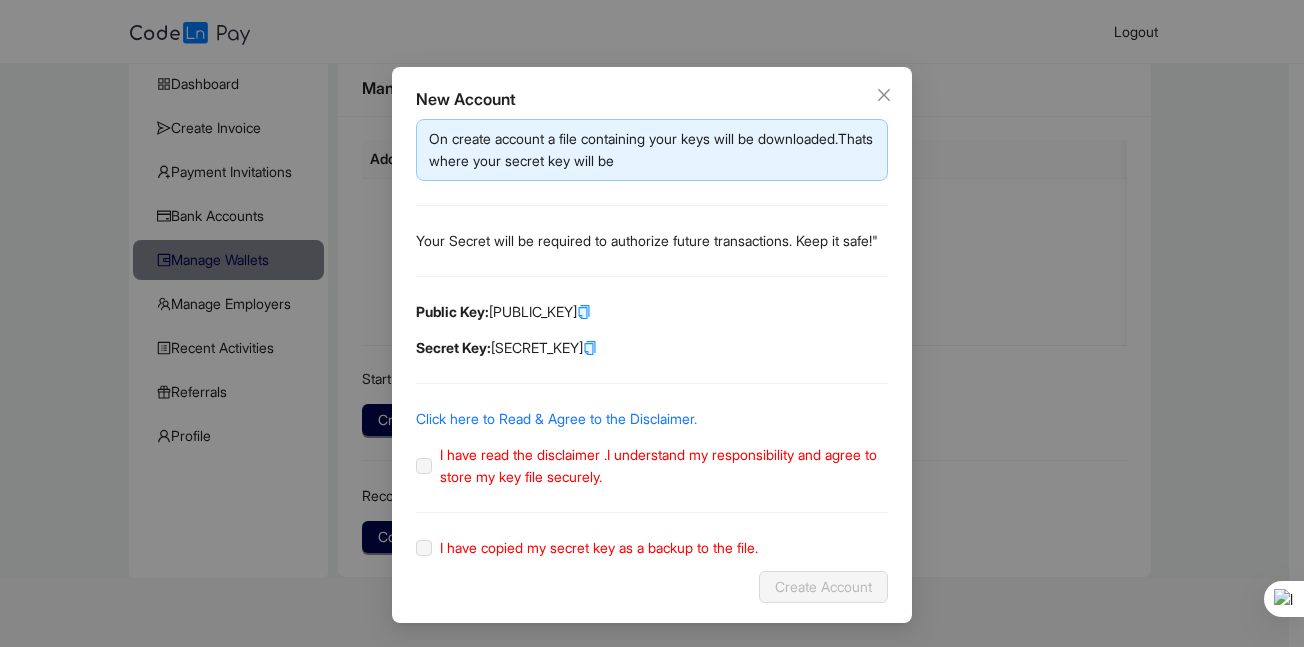 click 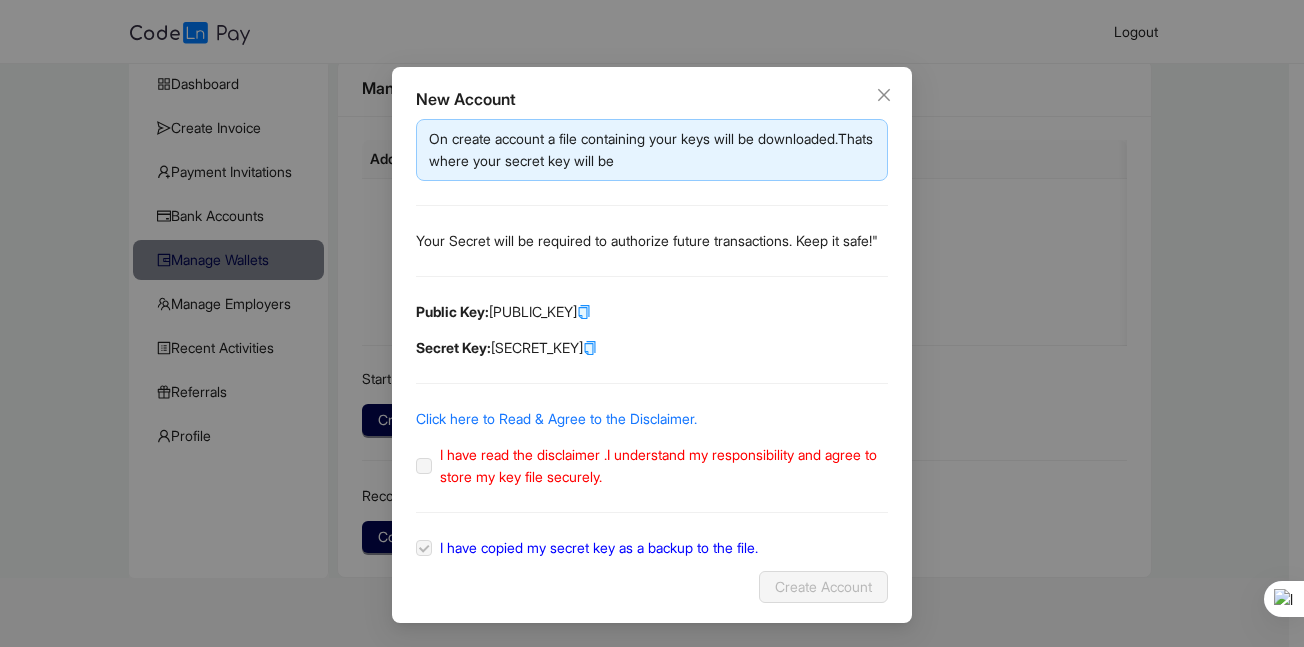 click 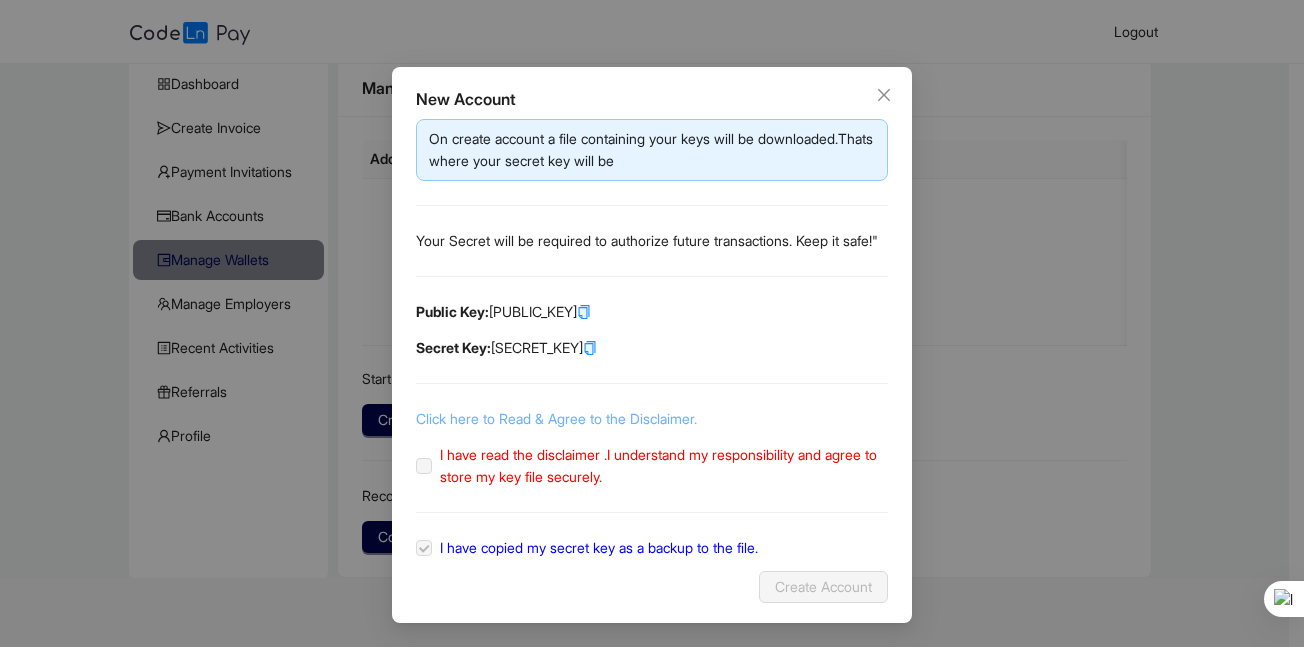 click on "Click here to Read & Agree to the Disclaimer." at bounding box center [556, 418] 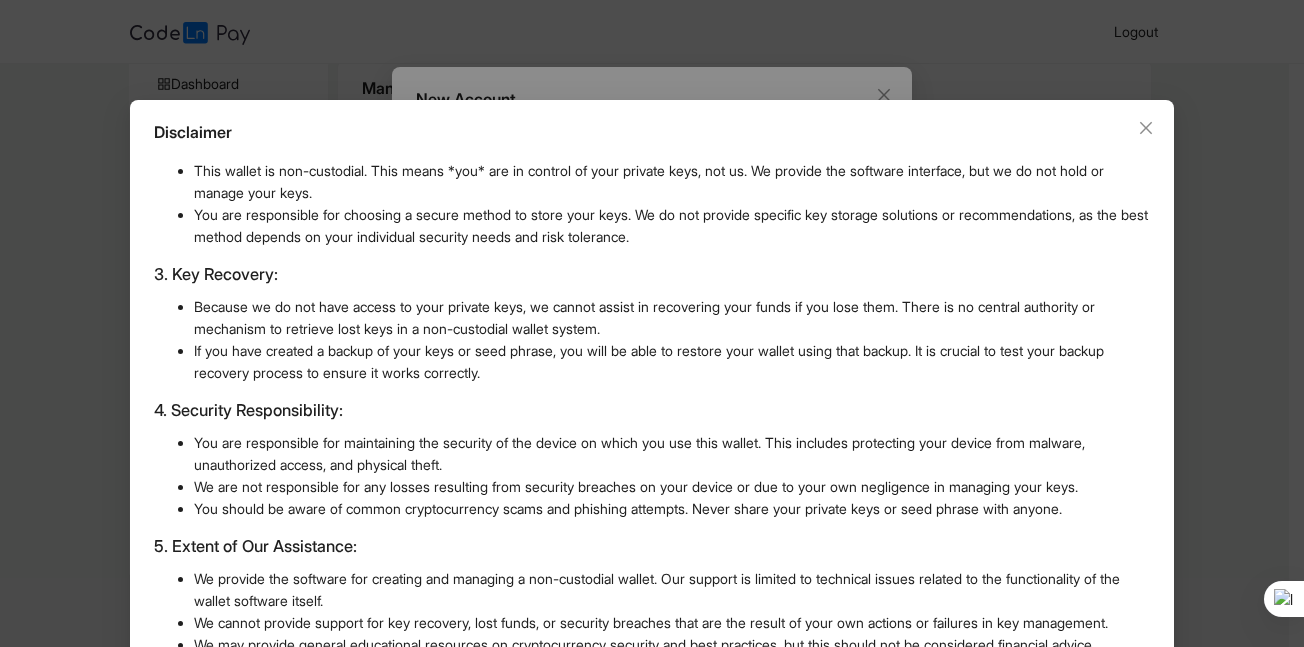 scroll, scrollTop: 553, scrollLeft: 0, axis: vertical 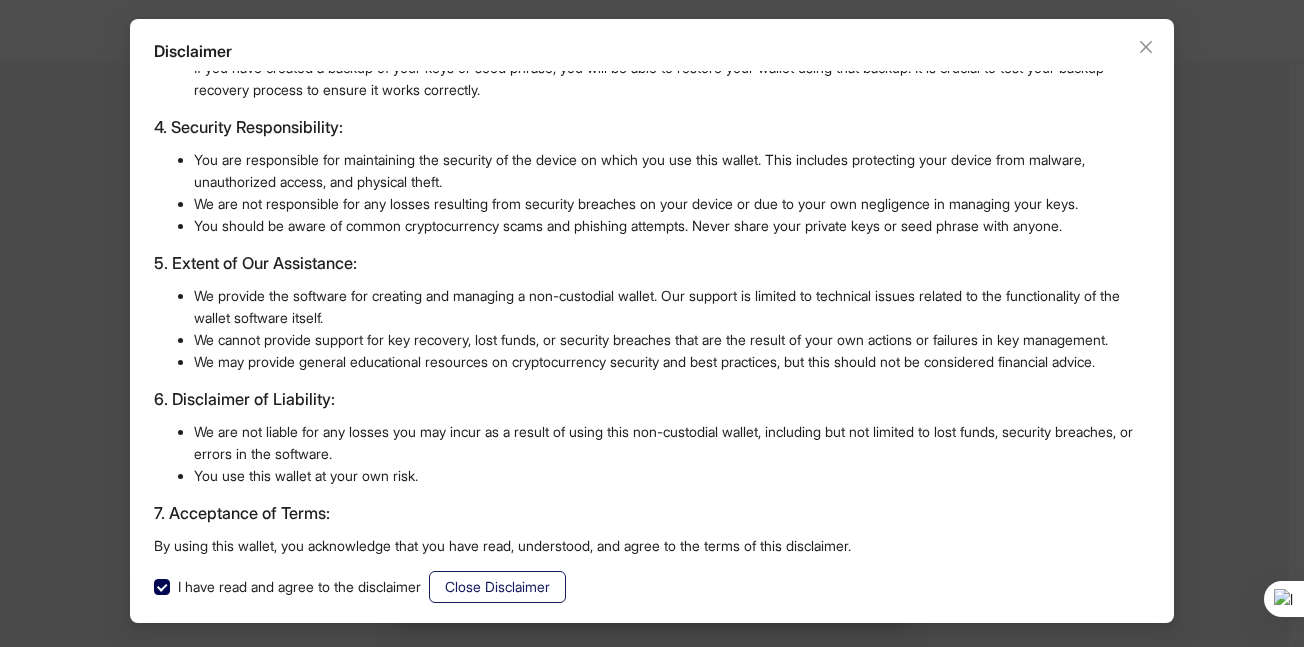 click on "Close Disclaimer" 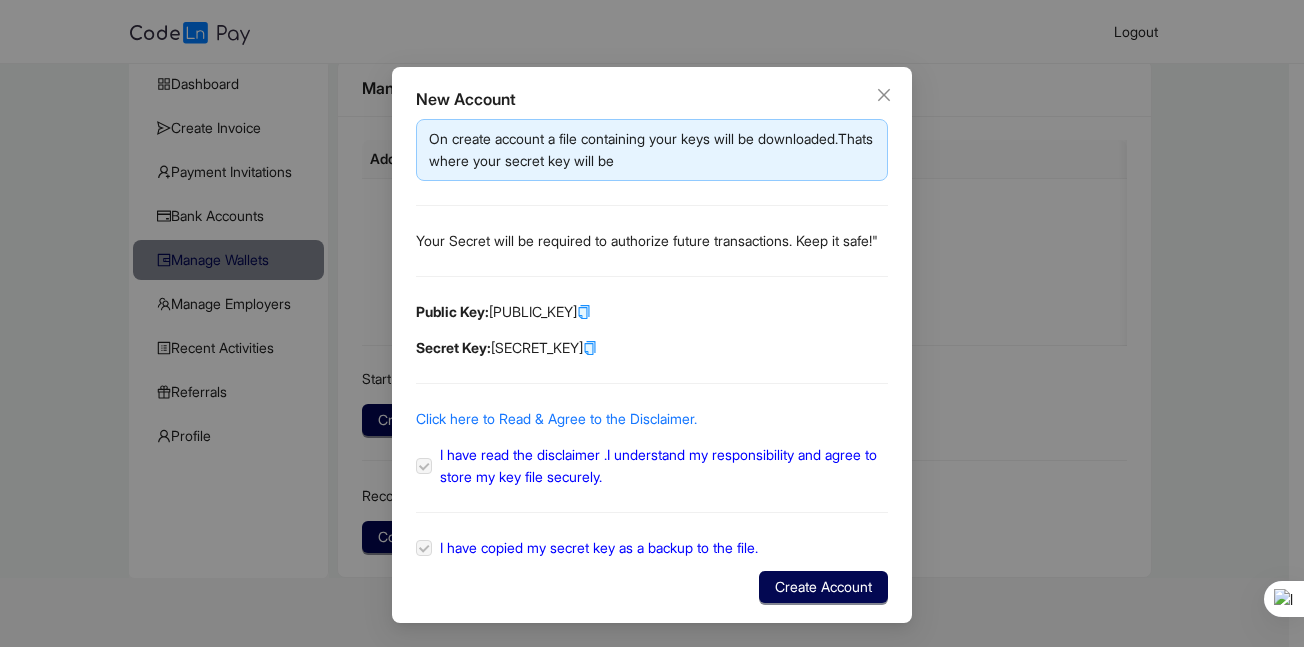 scroll, scrollTop: 0, scrollLeft: 0, axis: both 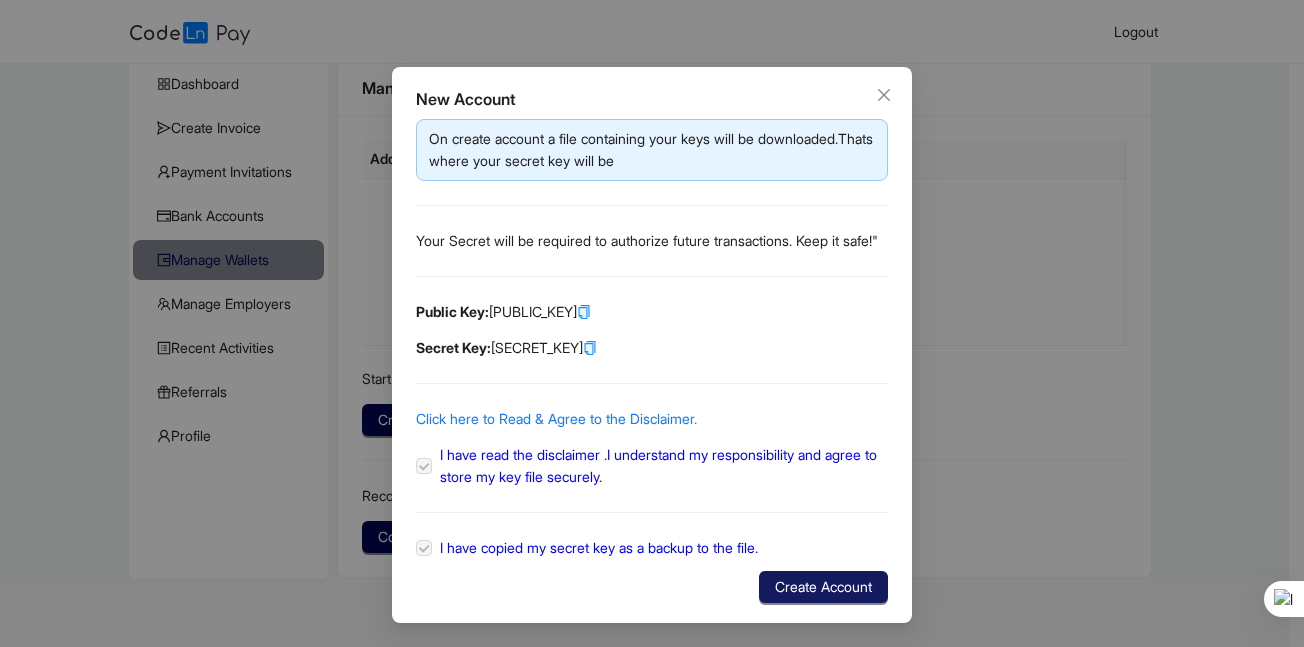 click on "Create Account" 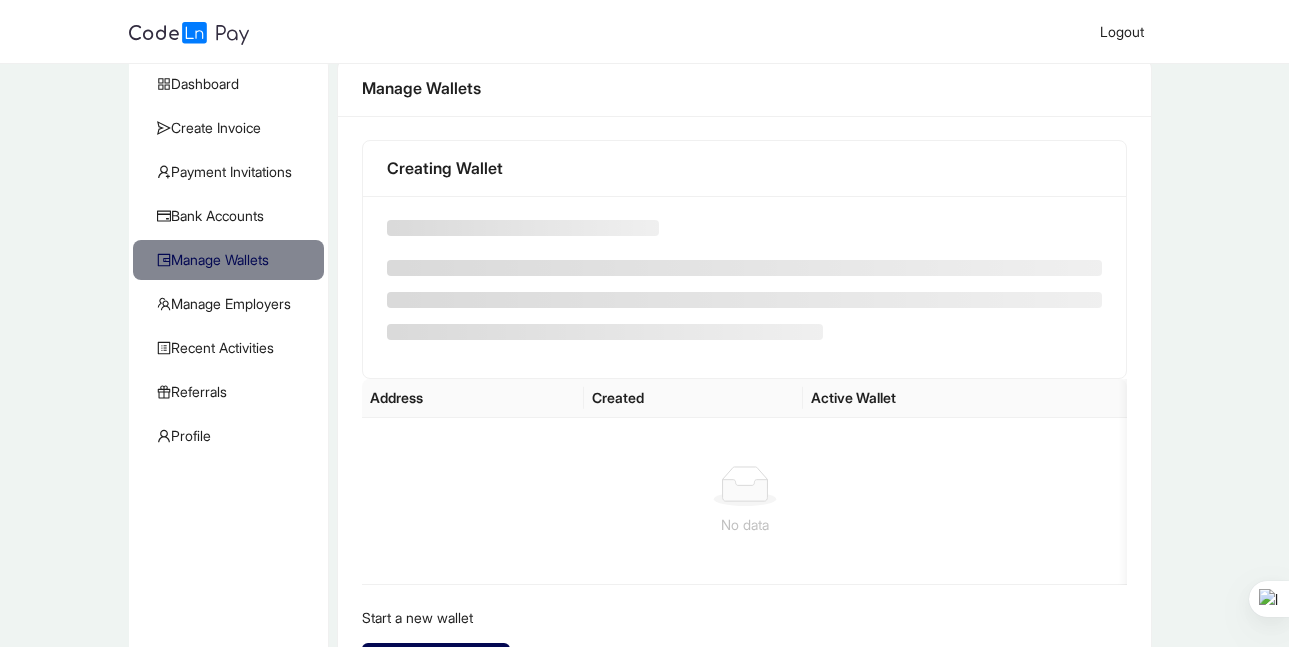 scroll, scrollTop: 0, scrollLeft: 0, axis: both 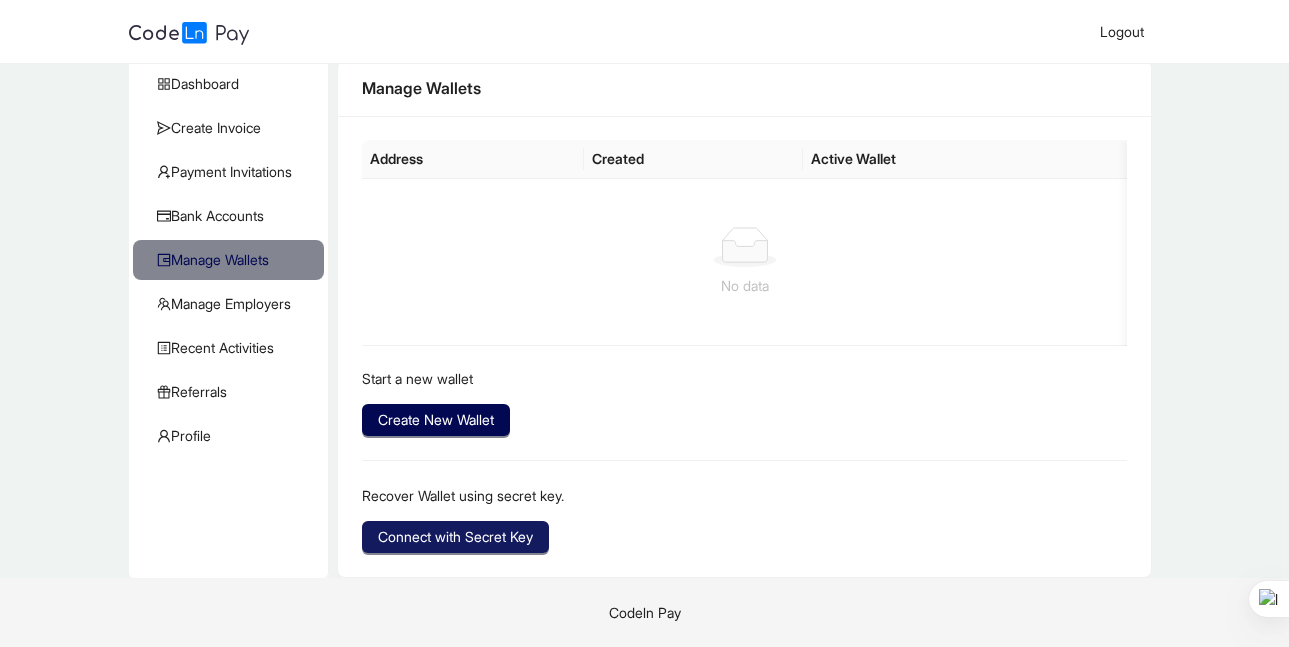 click on "Connect with Secret Key" 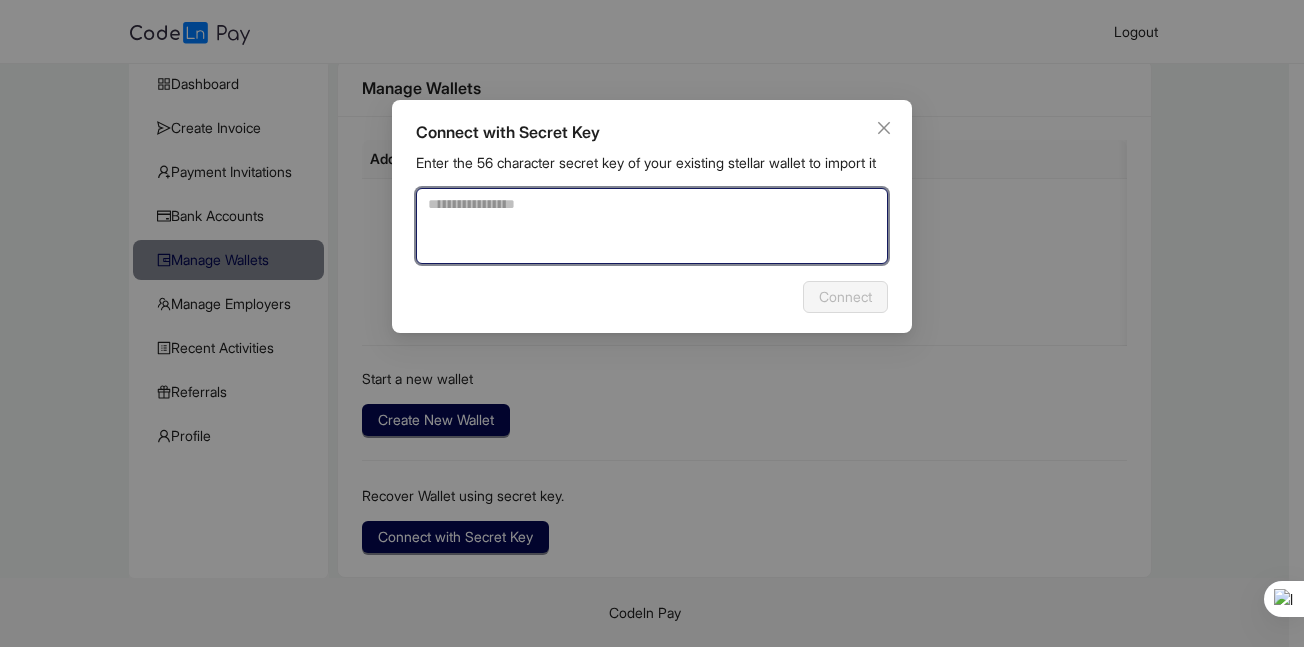 click 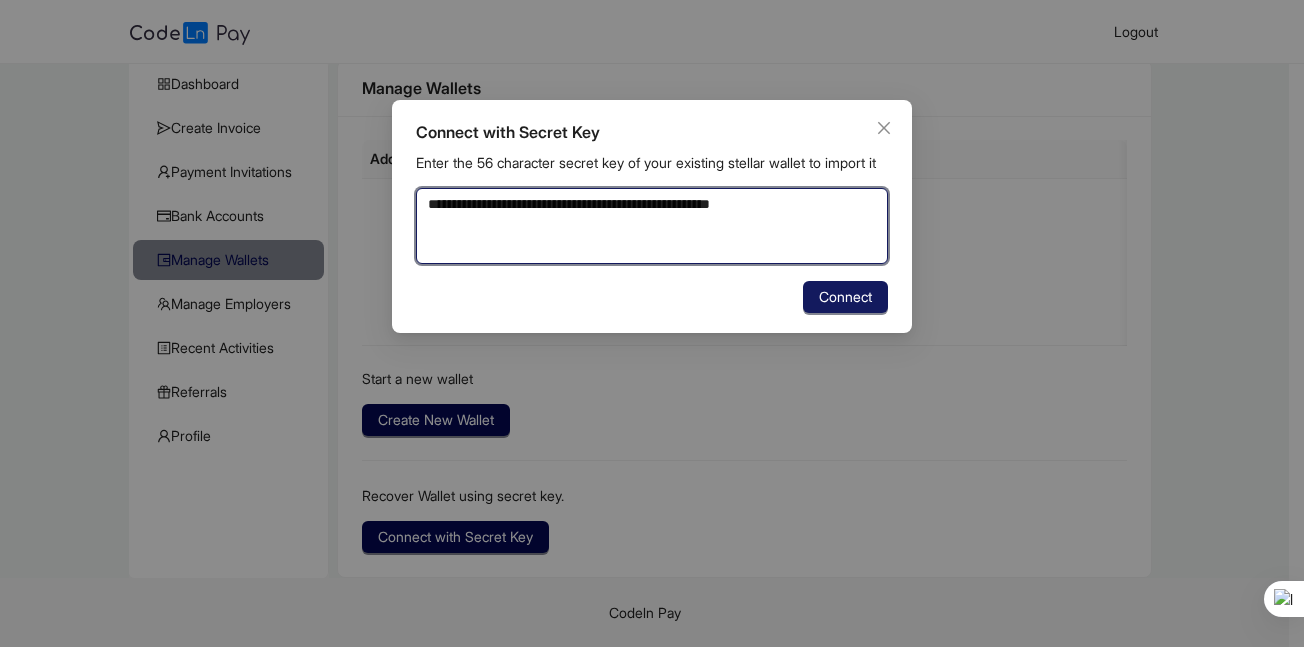 type on "**********" 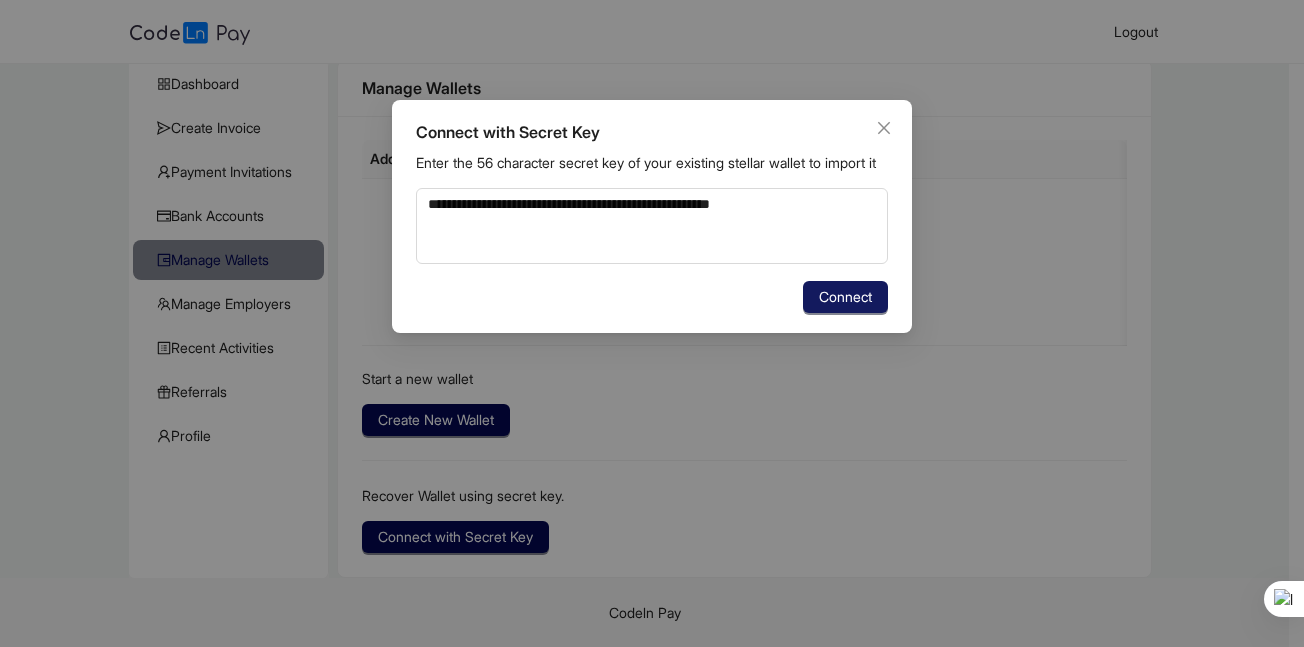 click on "Connect" 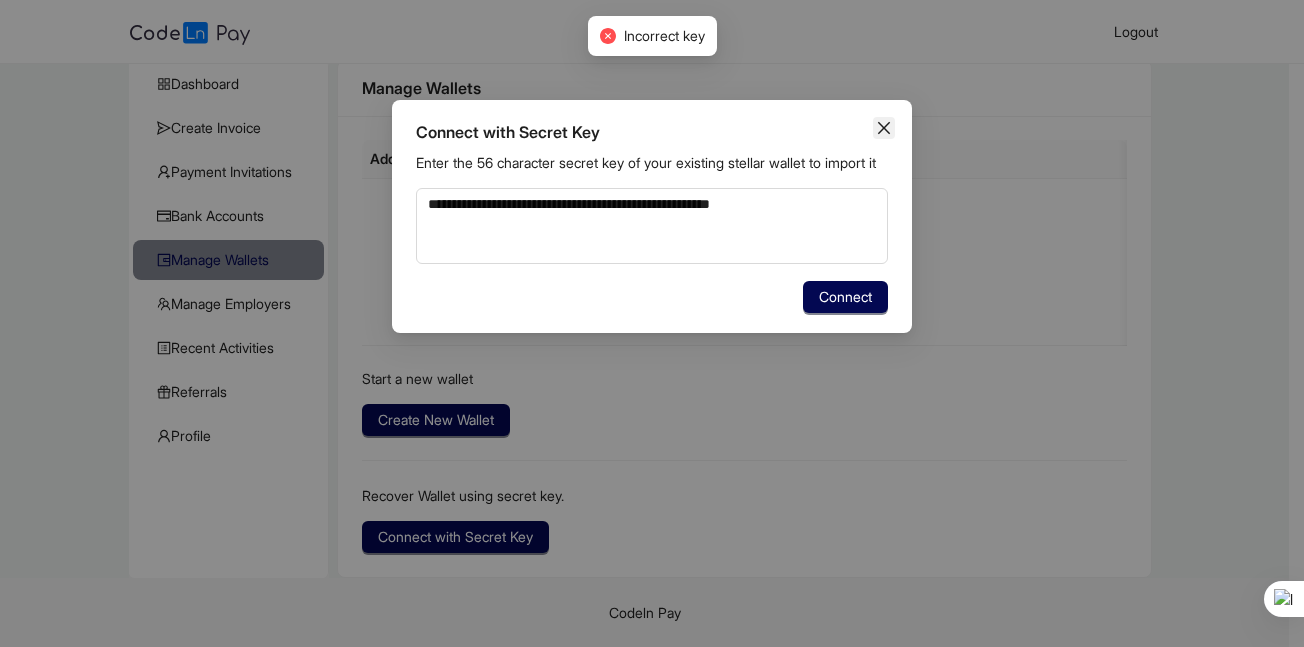 click 